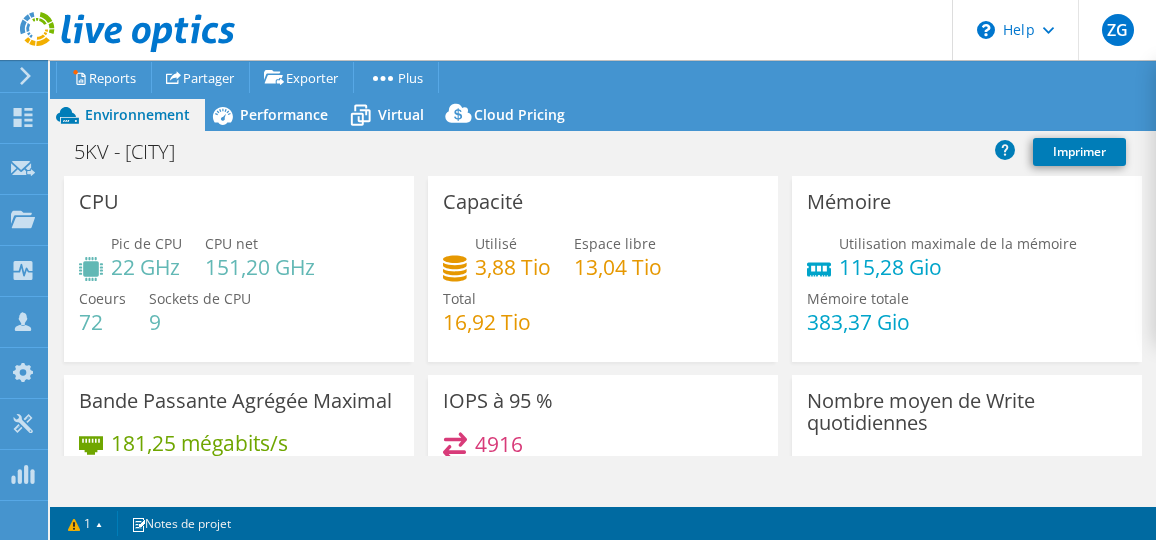 select on "EUFrankfurt" 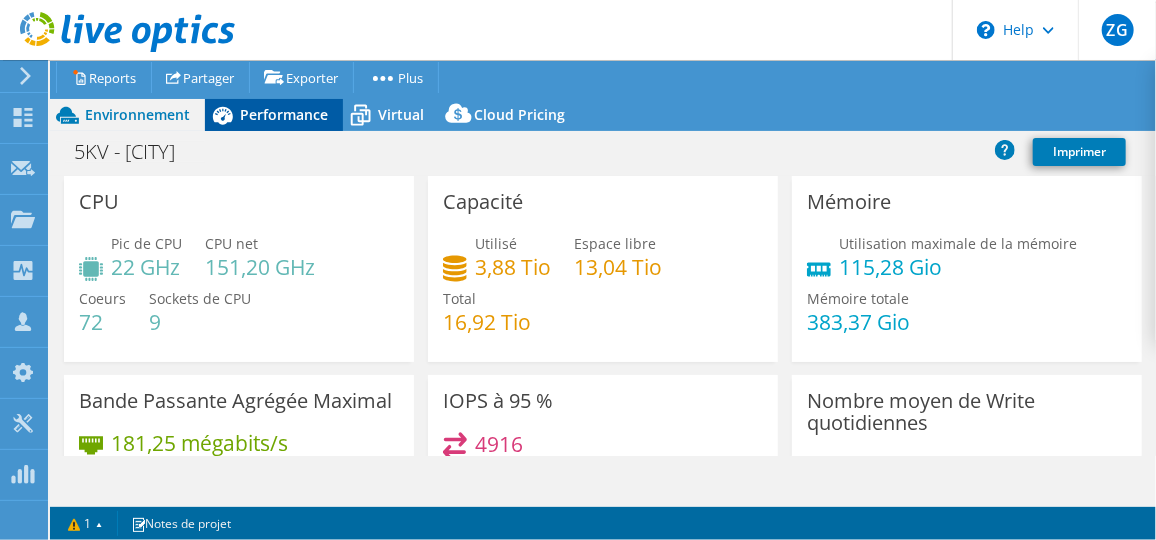 click on "Performance" at bounding box center (274, 115) 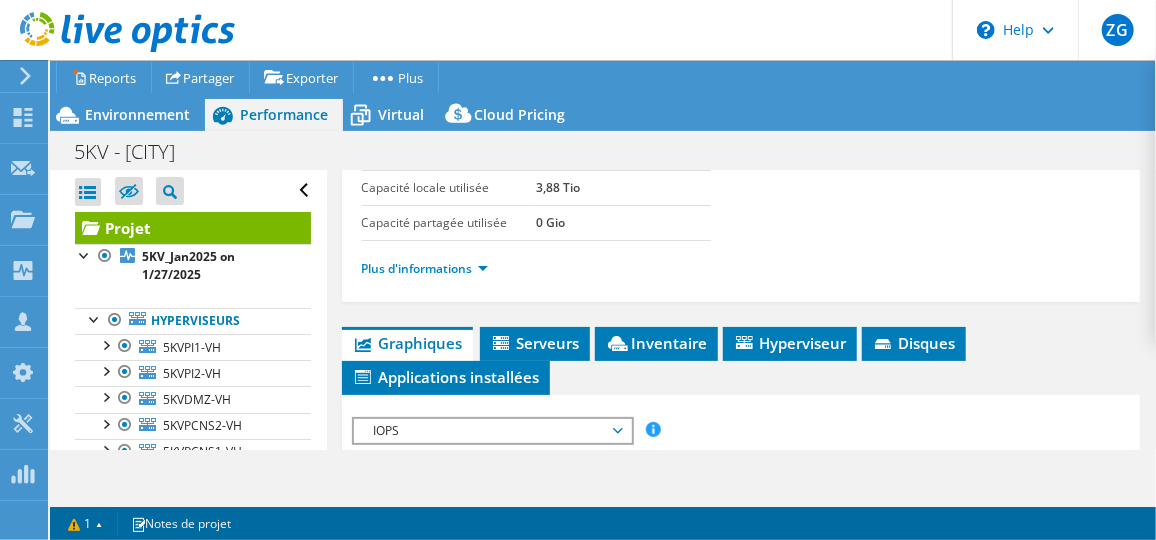 scroll, scrollTop: 545, scrollLeft: 0, axis: vertical 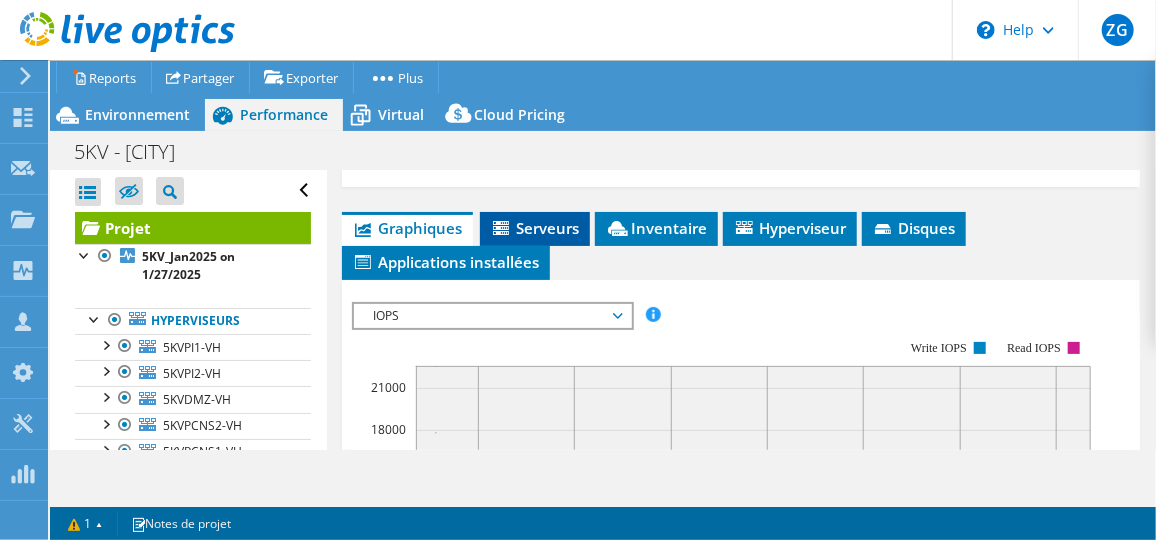 click on "Serveurs" at bounding box center (535, 229) 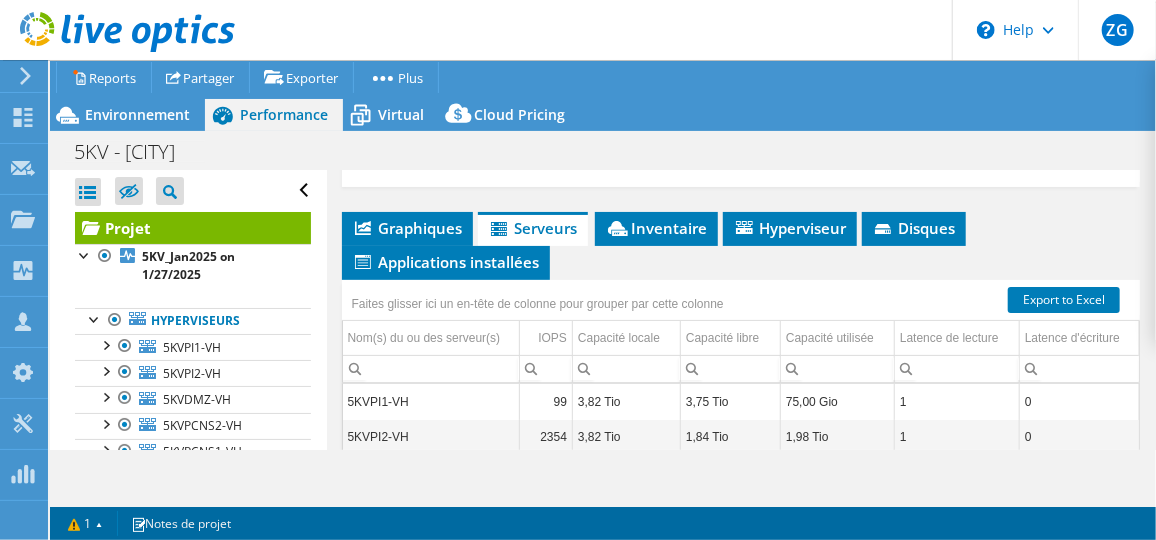 scroll, scrollTop: 7, scrollLeft: 0, axis: vertical 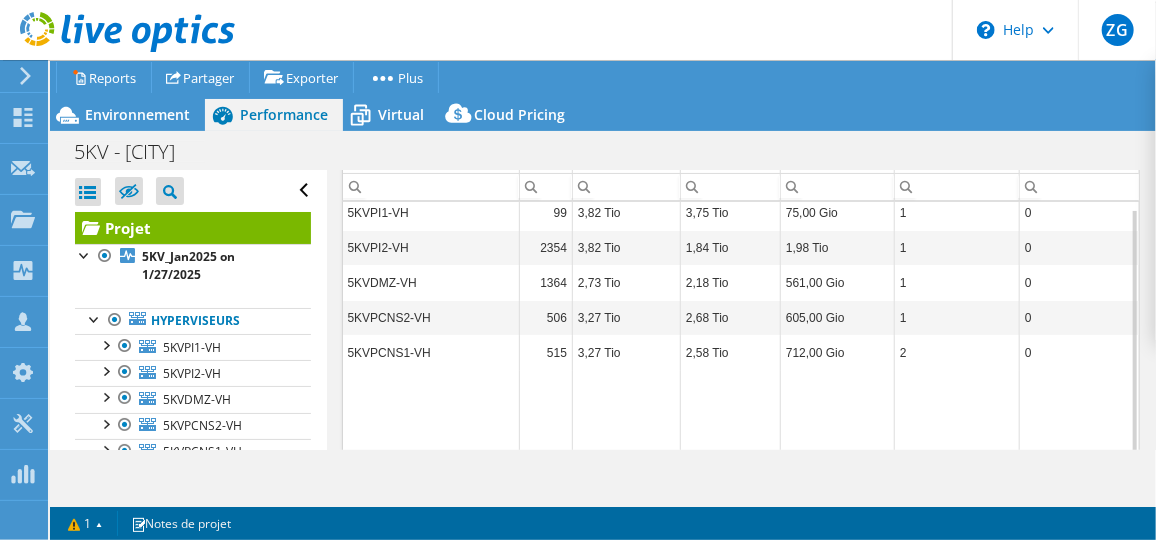 click on "5KVPI1-VH" at bounding box center (431, 212) 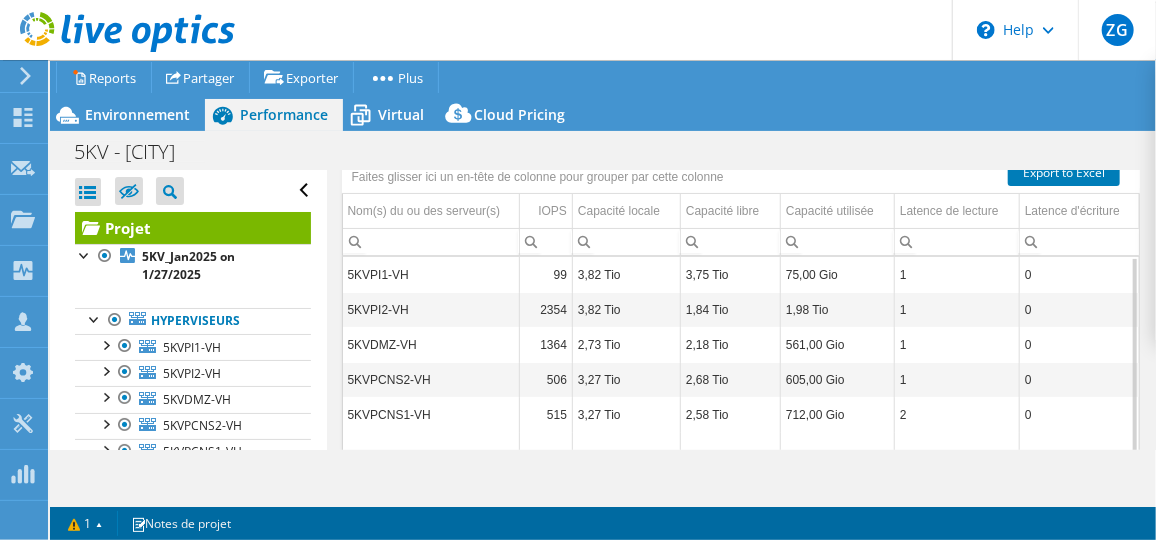 scroll, scrollTop: 636, scrollLeft: 0, axis: vertical 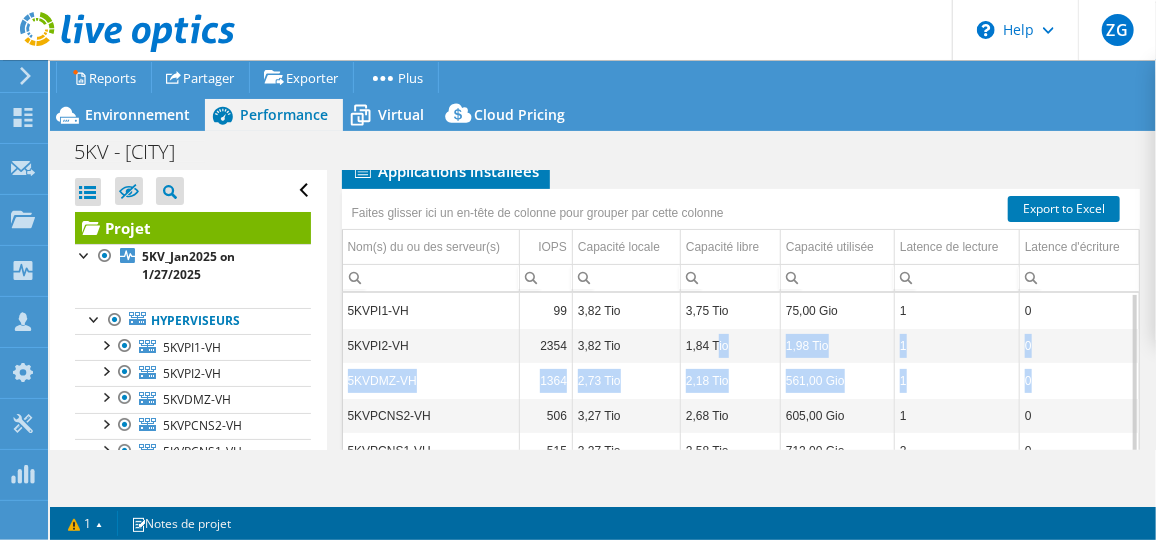 drag, startPoint x: 716, startPoint y: 349, endPoint x: 1072, endPoint y: 361, distance: 356.20218 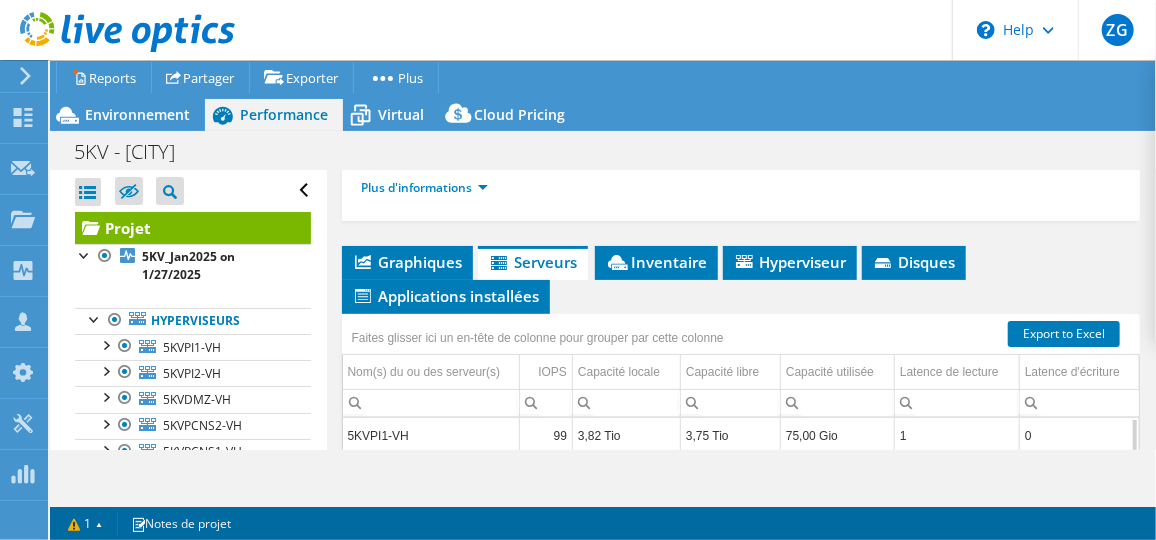 scroll, scrollTop: 454, scrollLeft: 0, axis: vertical 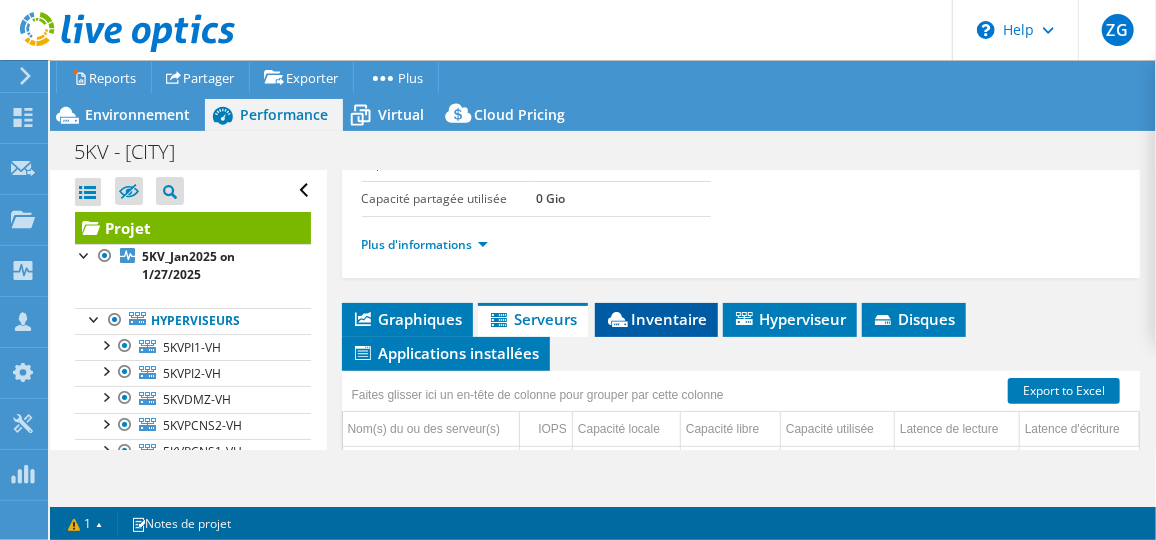 click on "Inventaire" at bounding box center (656, 319) 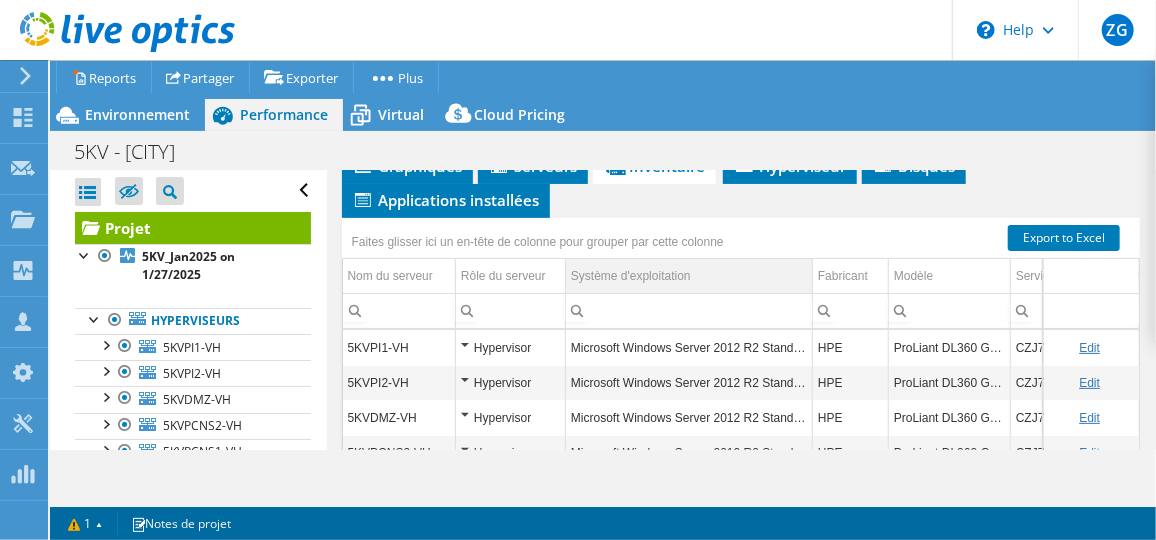 scroll, scrollTop: 636, scrollLeft: 0, axis: vertical 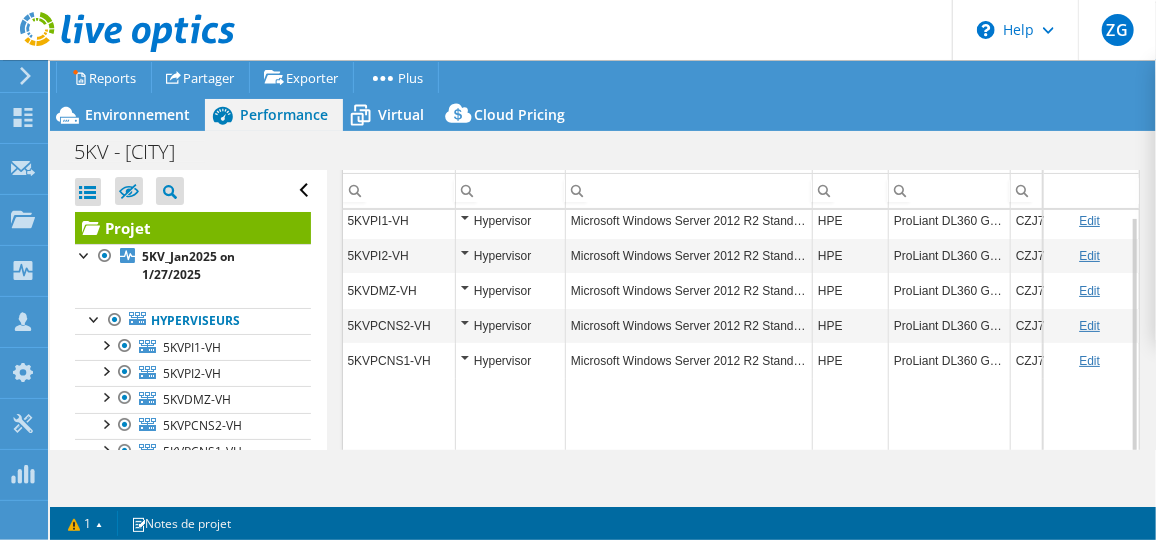 click on "Ouvrir tout
Fermer tout
Masquer les nœuds exclus
Filtre de l'arborescence des projets" at bounding box center (193, 191) 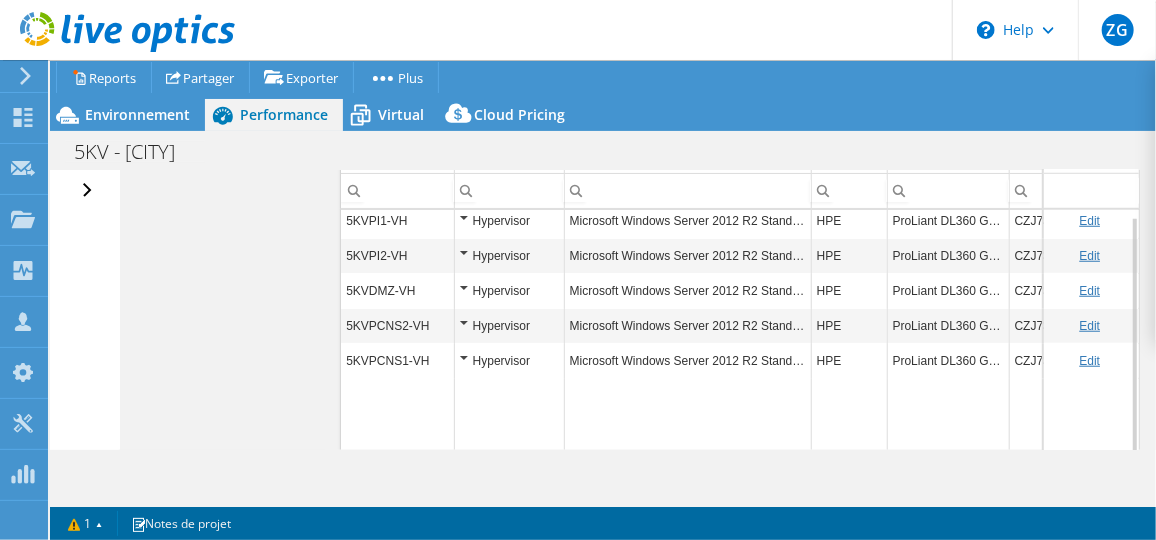 click on "Ouvrir tout
Fermer tout
Masquer les nœuds exclus
Filtre de l'arborescence des projets" at bounding box center (89, 191) 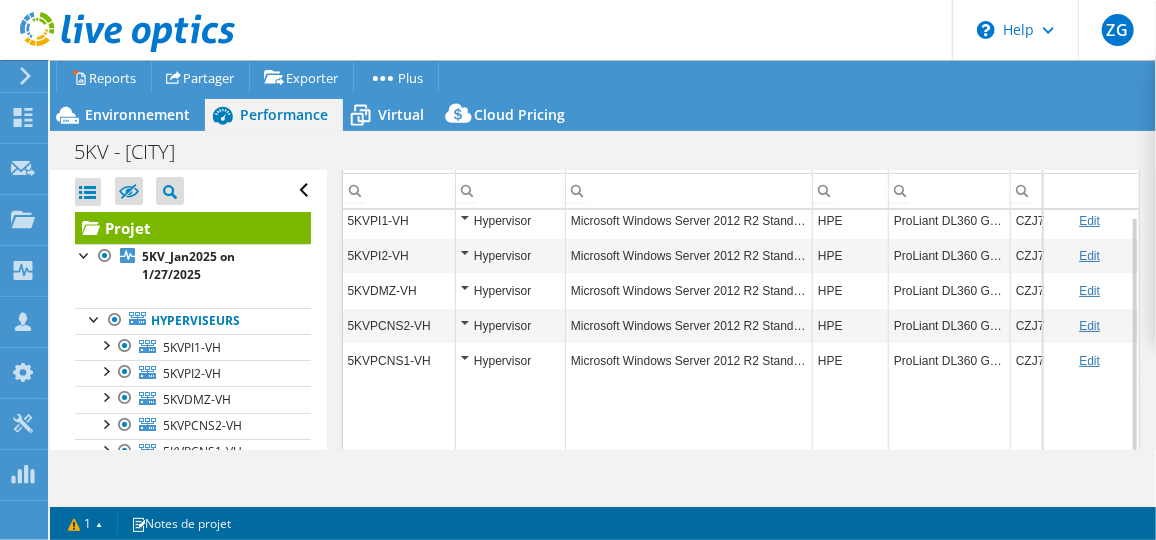 click on "Hypervisor" at bounding box center (510, 256) 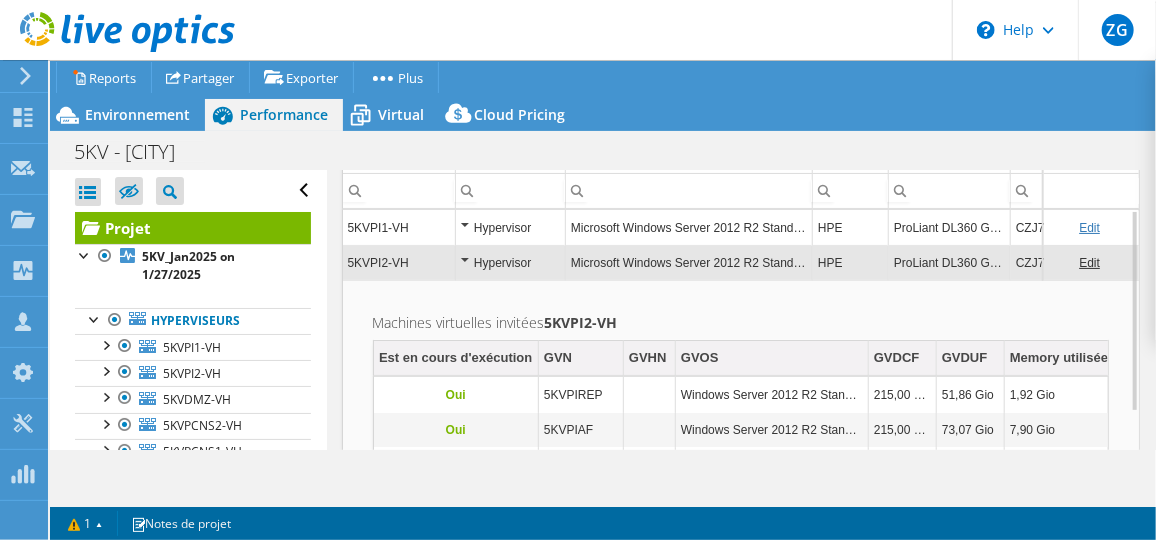click on "5KVPI1-VH" at bounding box center [399, 227] 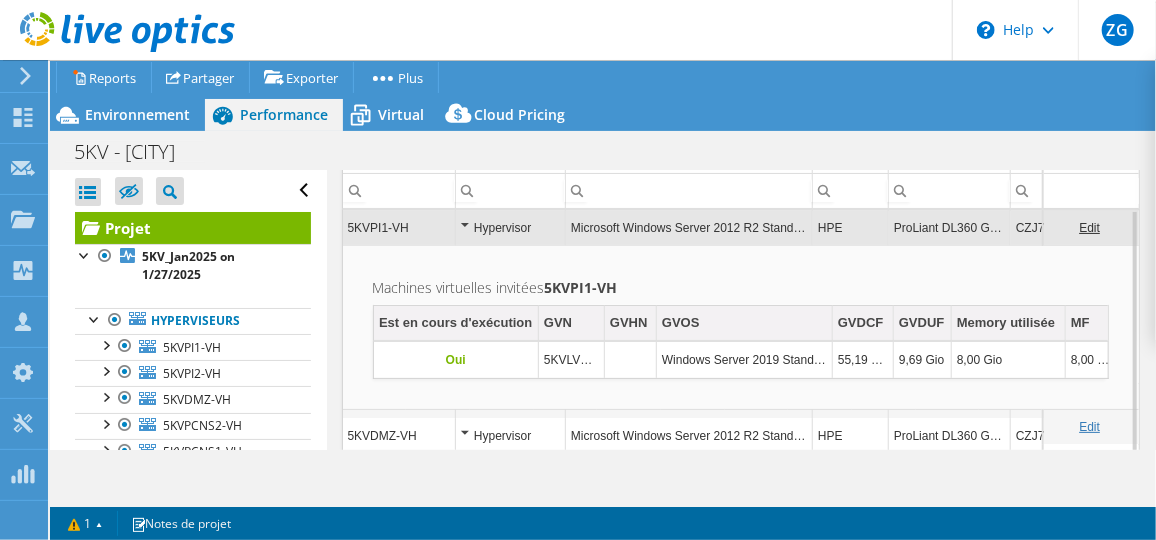 click on "Hypervisor" at bounding box center (510, 228) 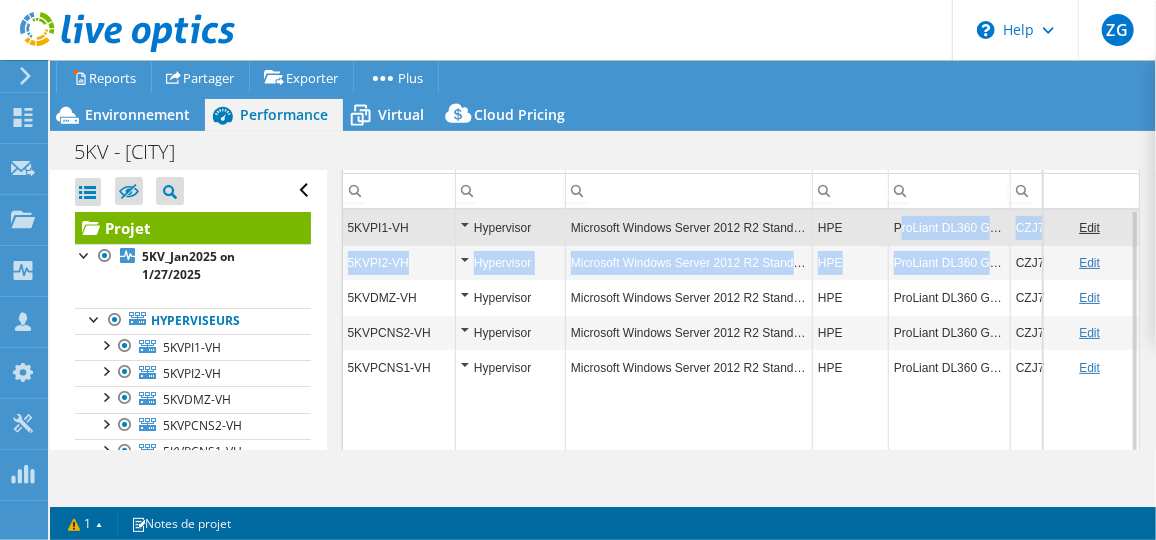 drag, startPoint x: 896, startPoint y: 223, endPoint x: 985, endPoint y: 246, distance: 91.92388 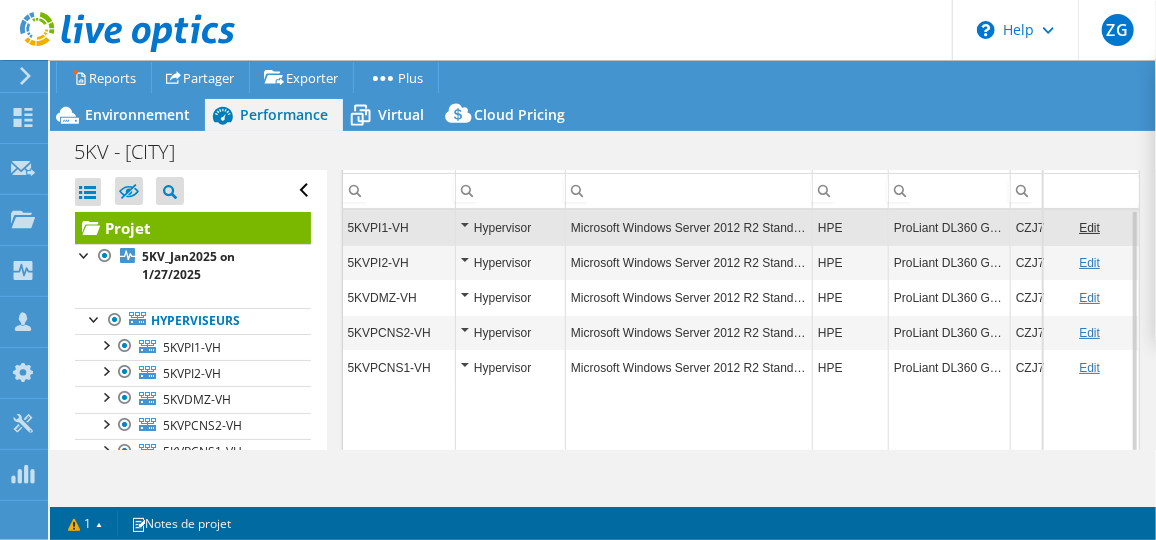 click on "Actions de projet
Actions de projet
Reports
Partager
Exporter
vSAN ReadyNode Sizer" at bounding box center (603, 300) 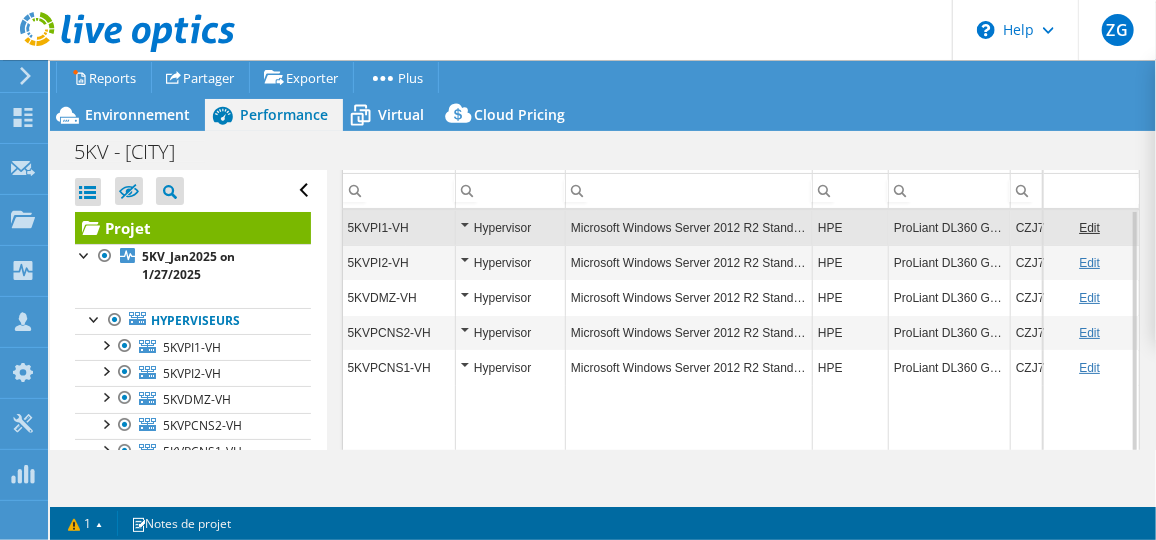 click on "Edit" at bounding box center [1089, 228] 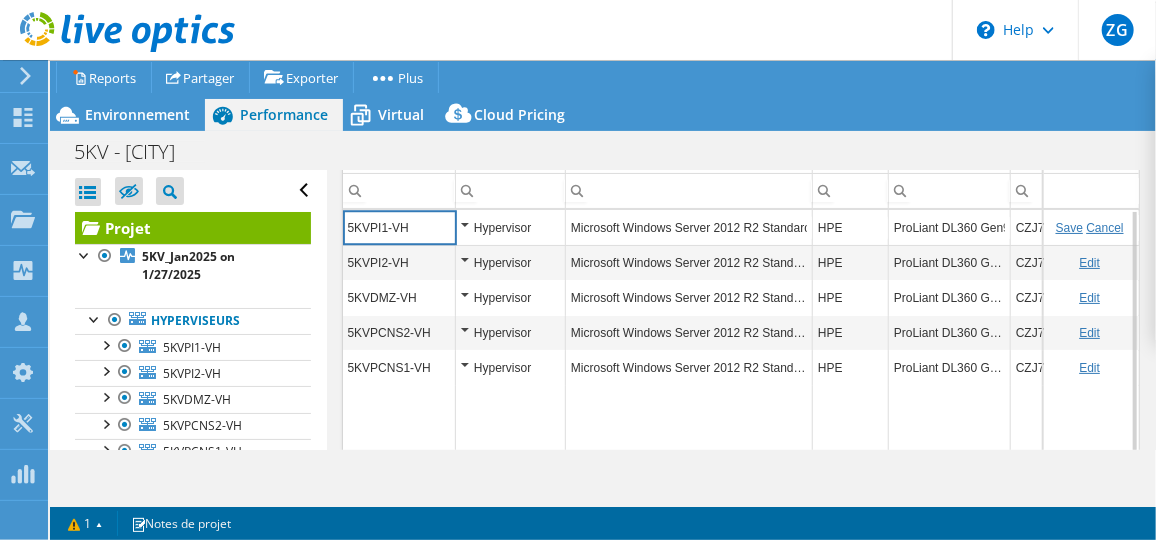 click on "Actions de projet
Actions de projet
Reports
Partager
Exporter
vSAN ReadyNode Sizer" at bounding box center [603, 300] 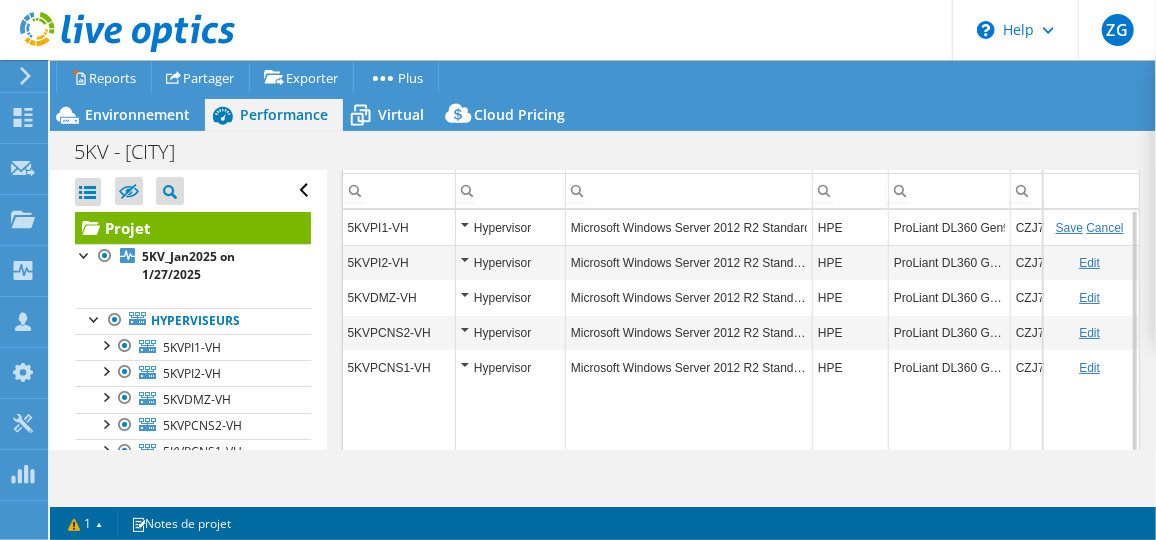 click on "Cancel" at bounding box center [1105, 228] 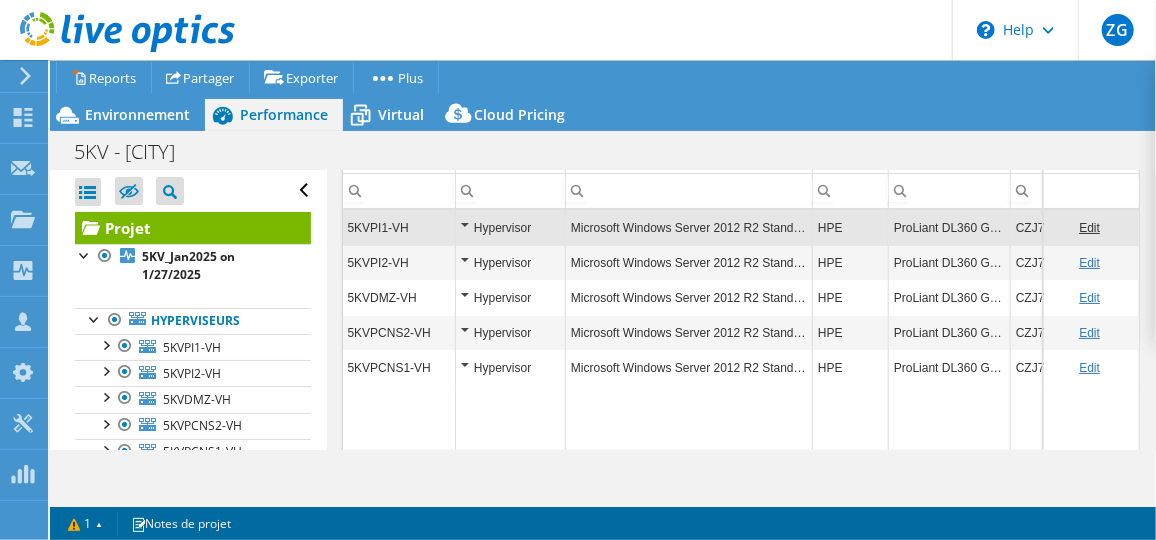 click on "Hypervisor" at bounding box center (510, 228) 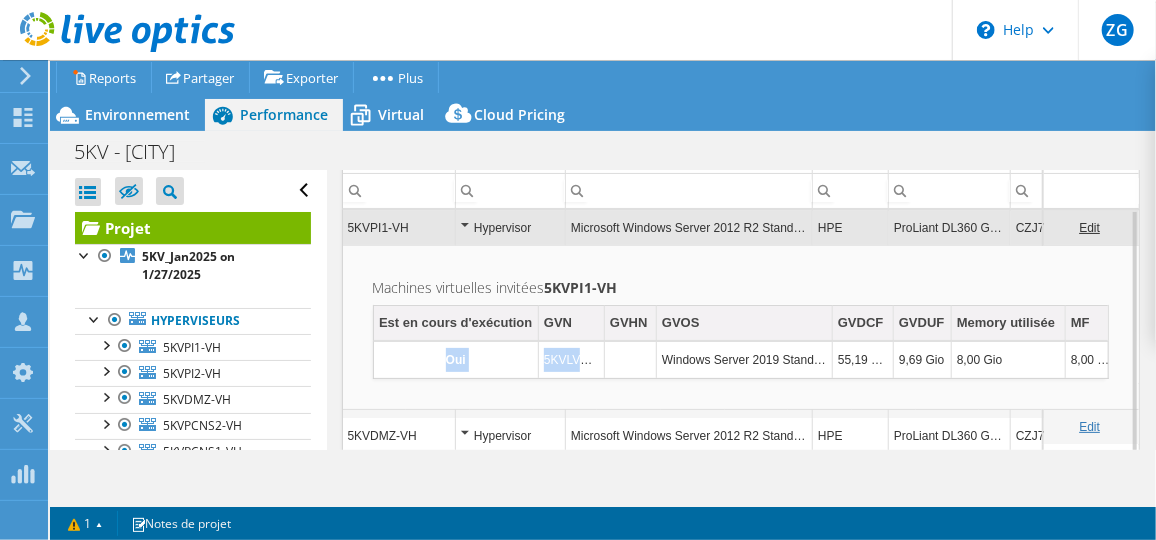 drag, startPoint x: 581, startPoint y: 345, endPoint x: 1103, endPoint y: 347, distance: 522.00385 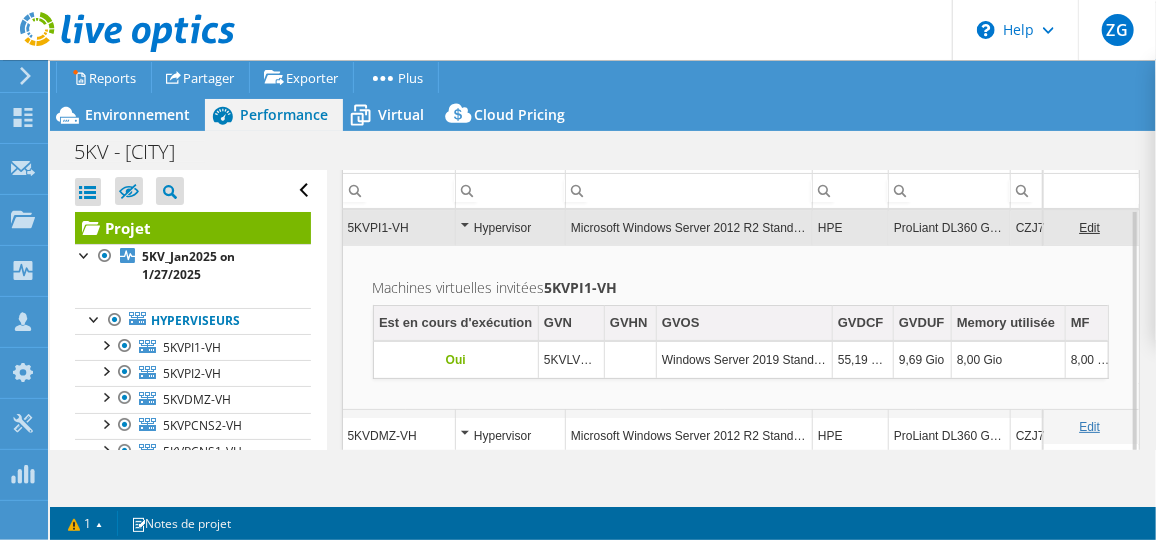 click on "8,00 Gio" at bounding box center (1009, 360) 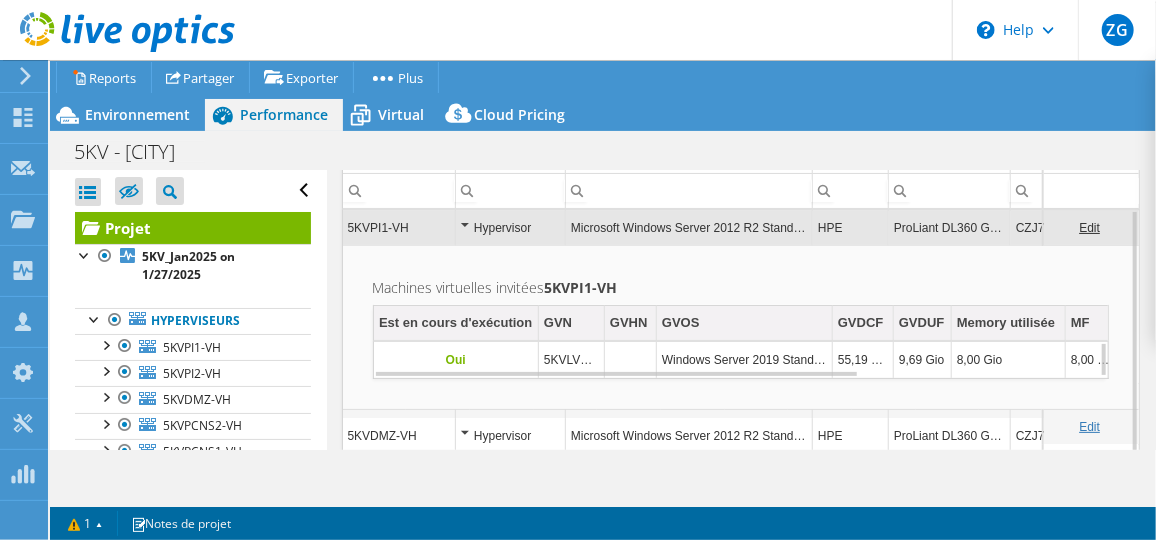 click on "5KVLVOPT" at bounding box center [572, 360] 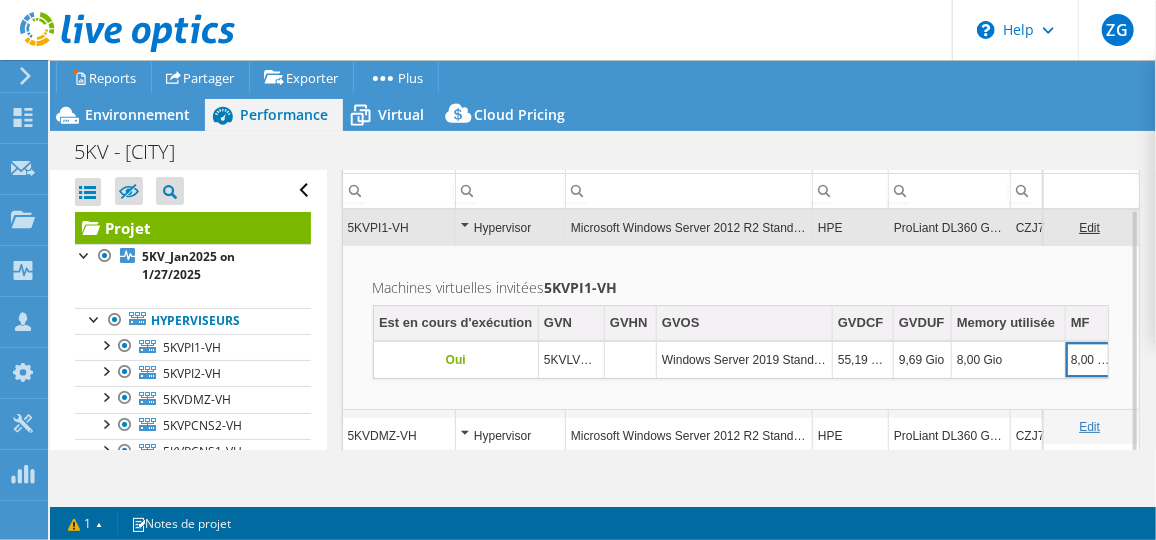 scroll, scrollTop: 0, scrollLeft: 351, axis: horizontal 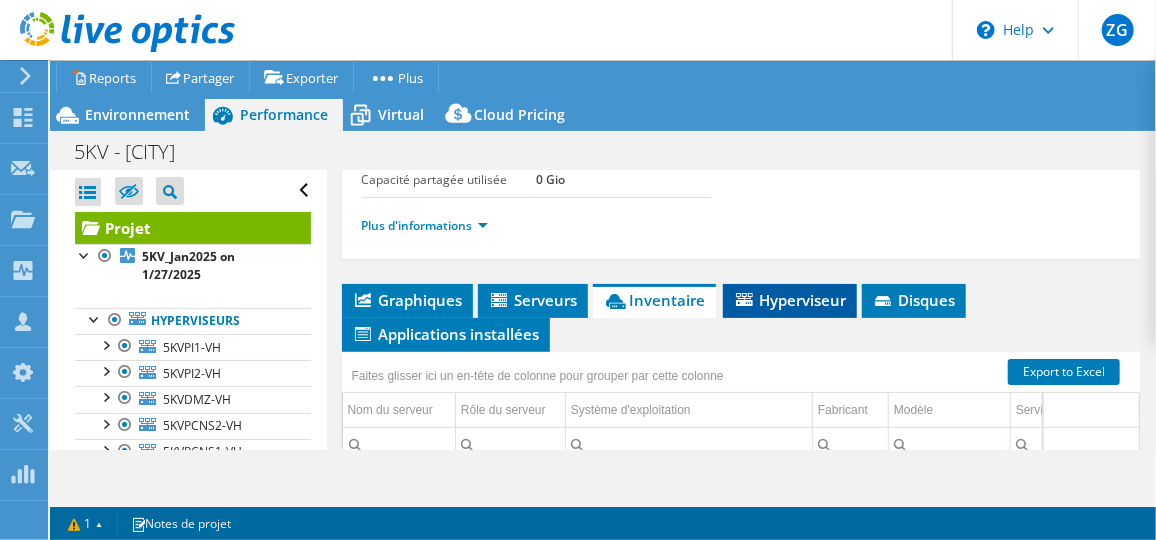 click on "Hyperviseur" at bounding box center [790, 300] 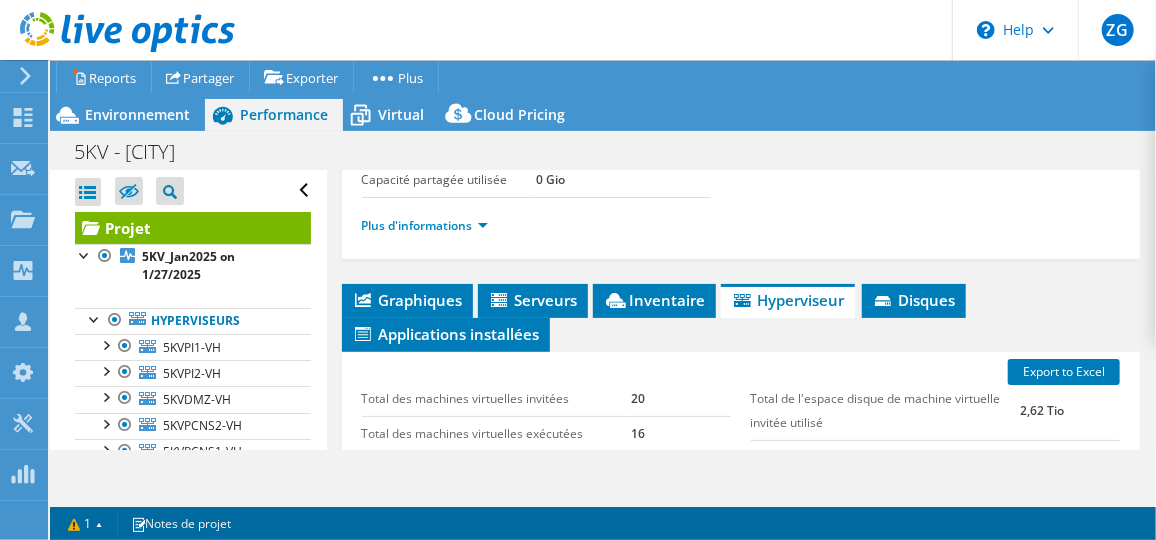 scroll, scrollTop: 655, scrollLeft: 0, axis: vertical 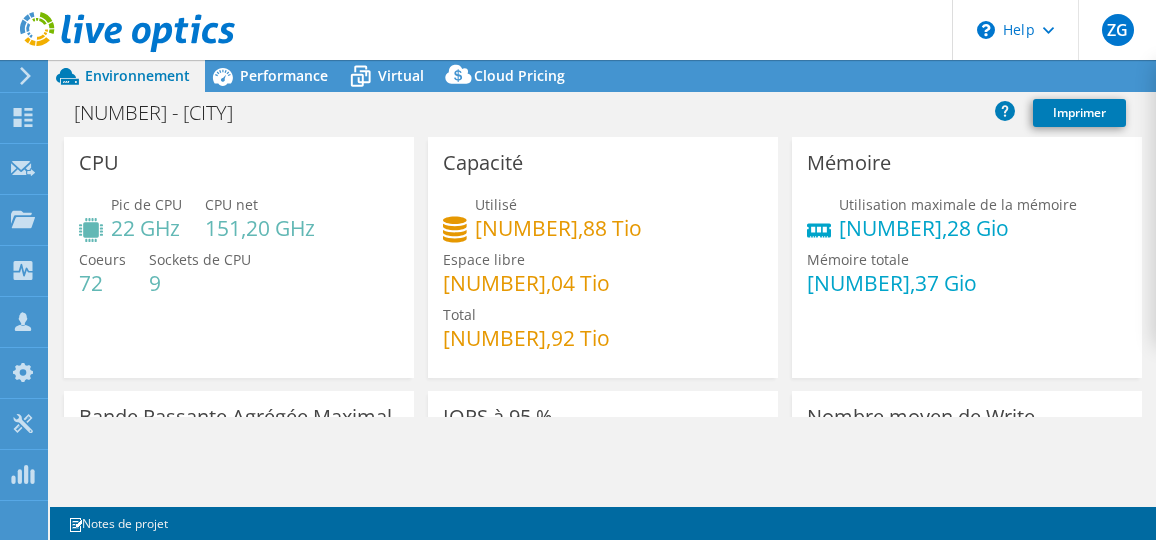 select on "EUFrankfurt" 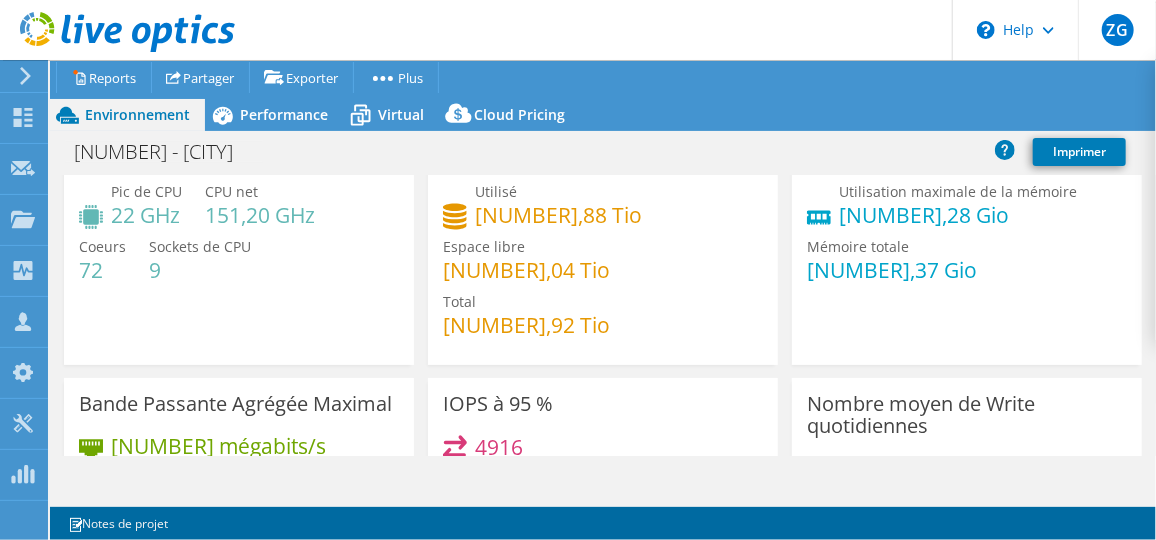 scroll, scrollTop: 0, scrollLeft: 0, axis: both 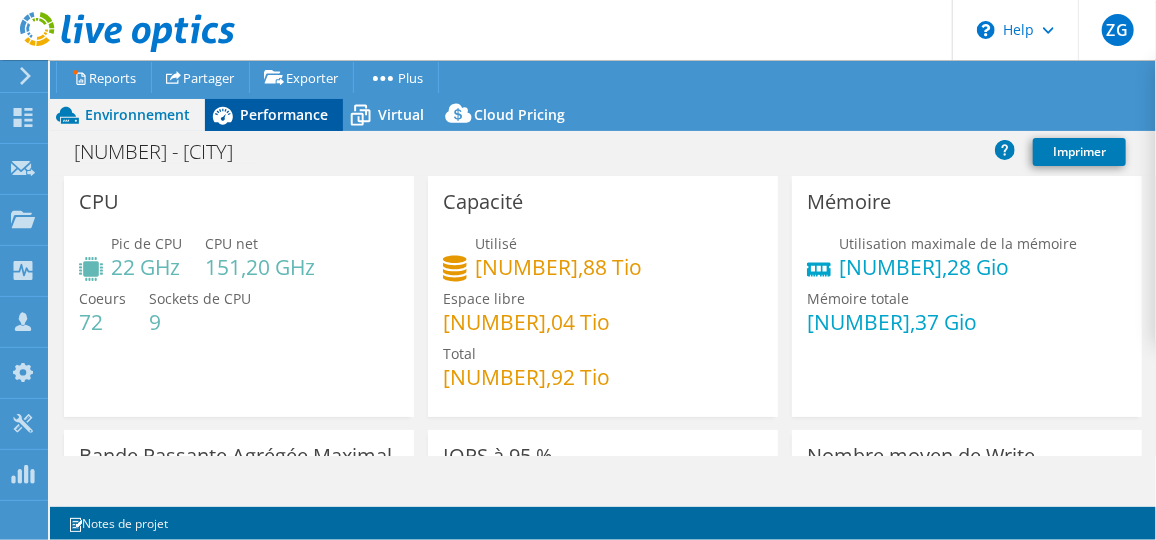 click on "Performance" at bounding box center [284, 114] 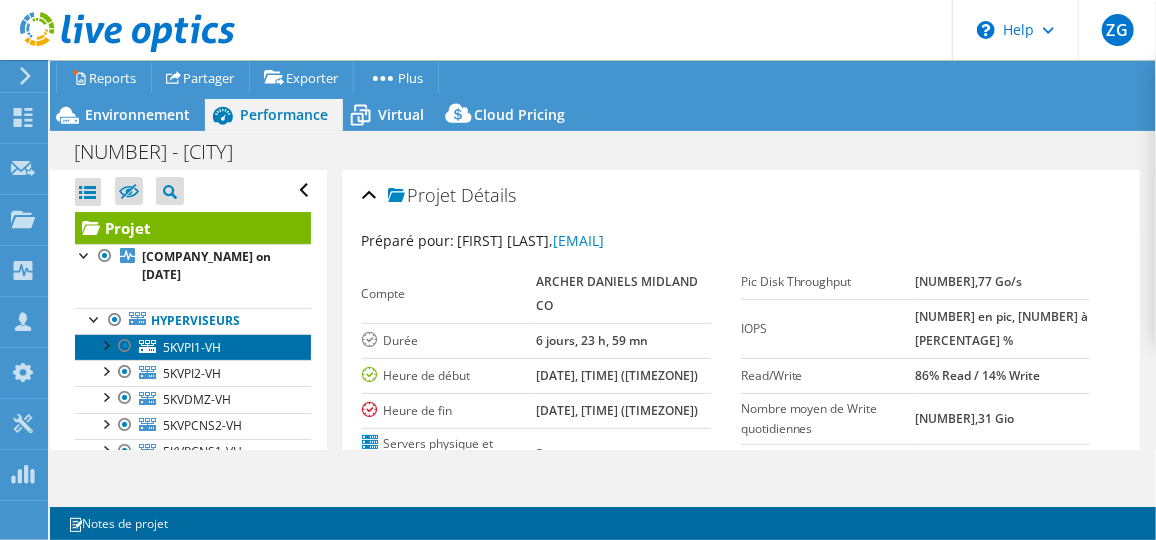 click on "5KVPI1-VH" at bounding box center [192, 347] 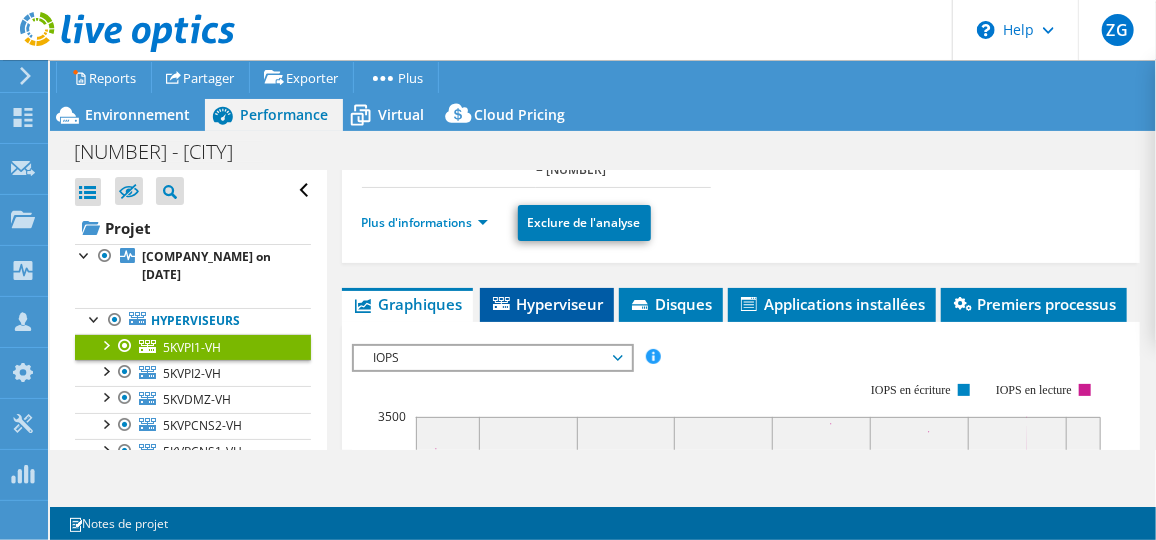 scroll, scrollTop: 363, scrollLeft: 0, axis: vertical 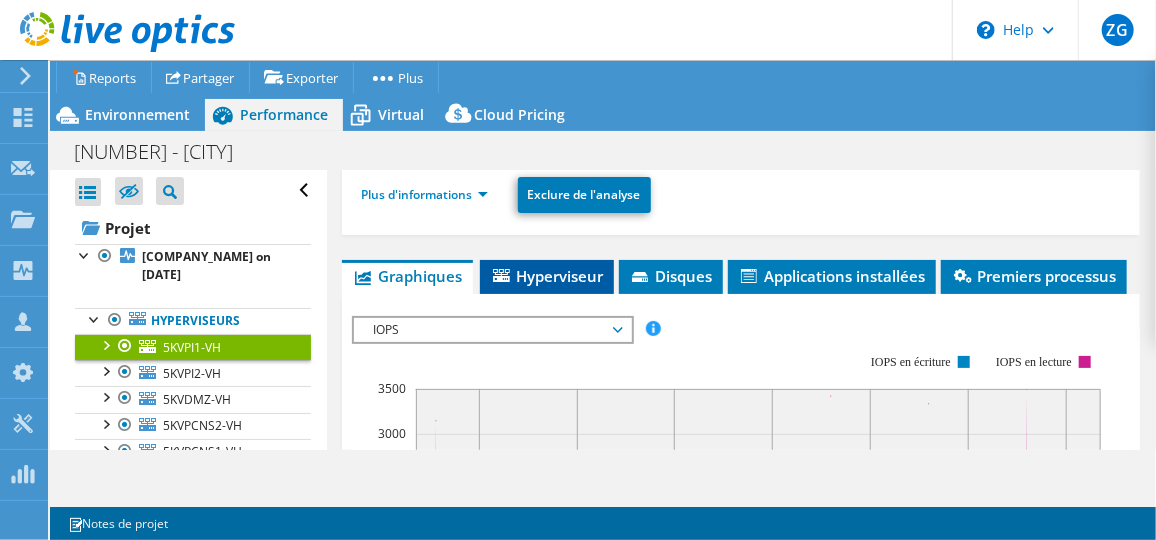 click on "Hyperviseur" at bounding box center (547, 276) 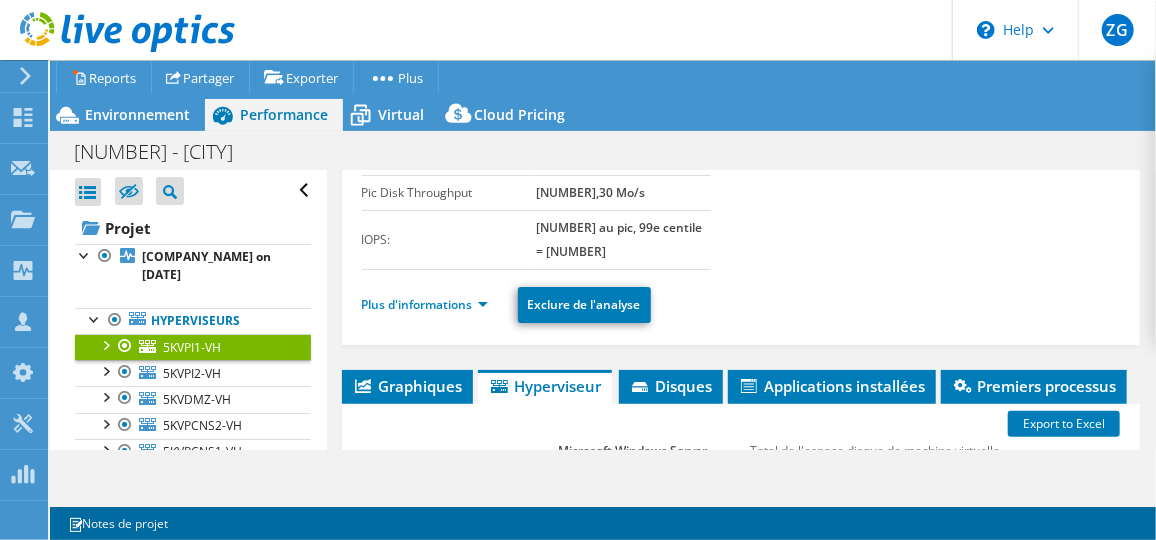 scroll, scrollTop: 253, scrollLeft: 0, axis: vertical 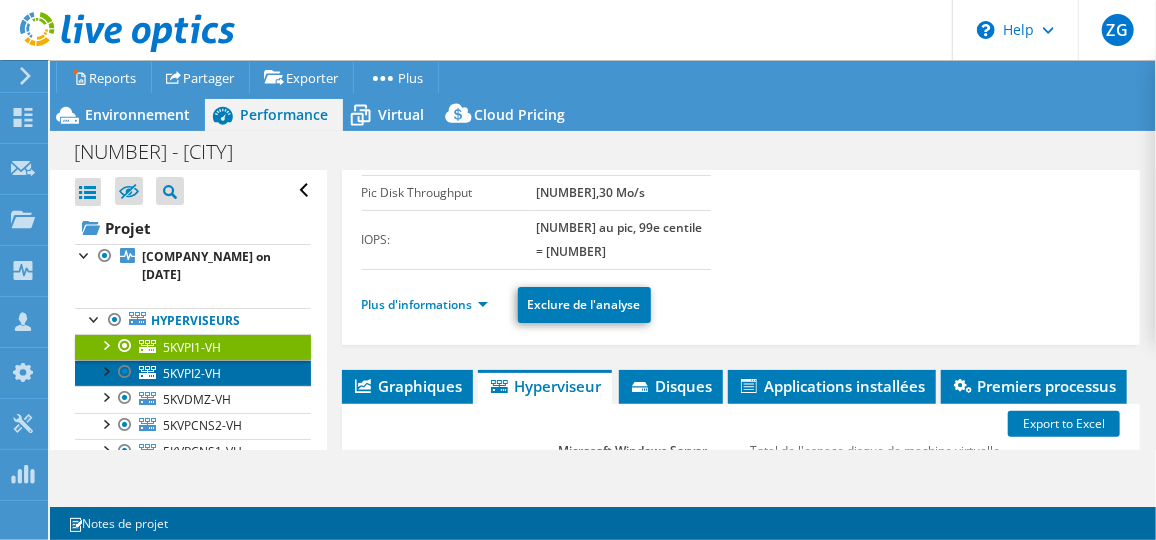 click on "5KVPI2-VH" at bounding box center [192, 373] 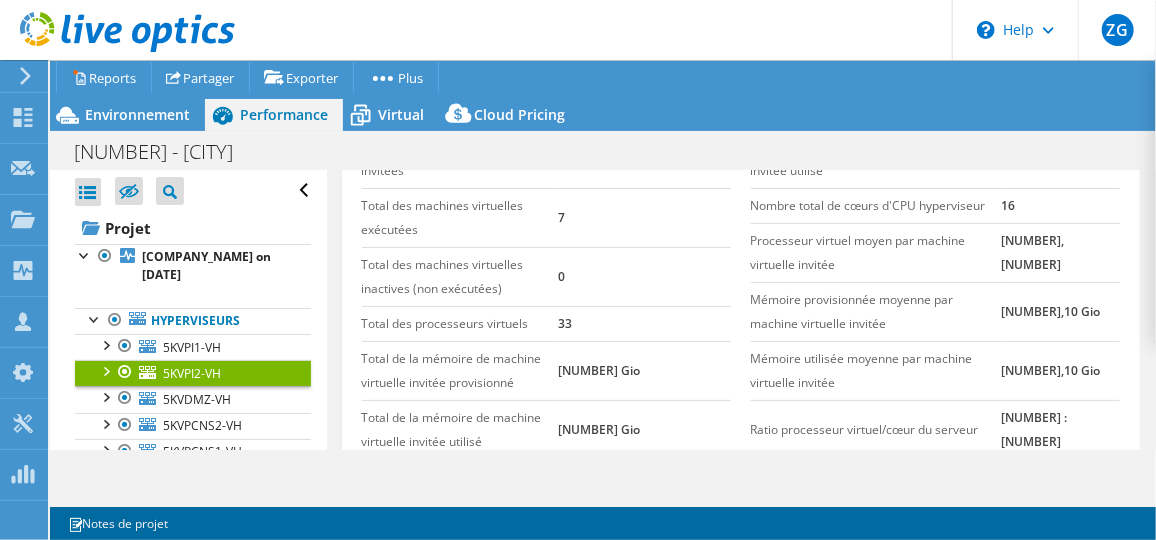 scroll, scrollTop: 732, scrollLeft: 0, axis: vertical 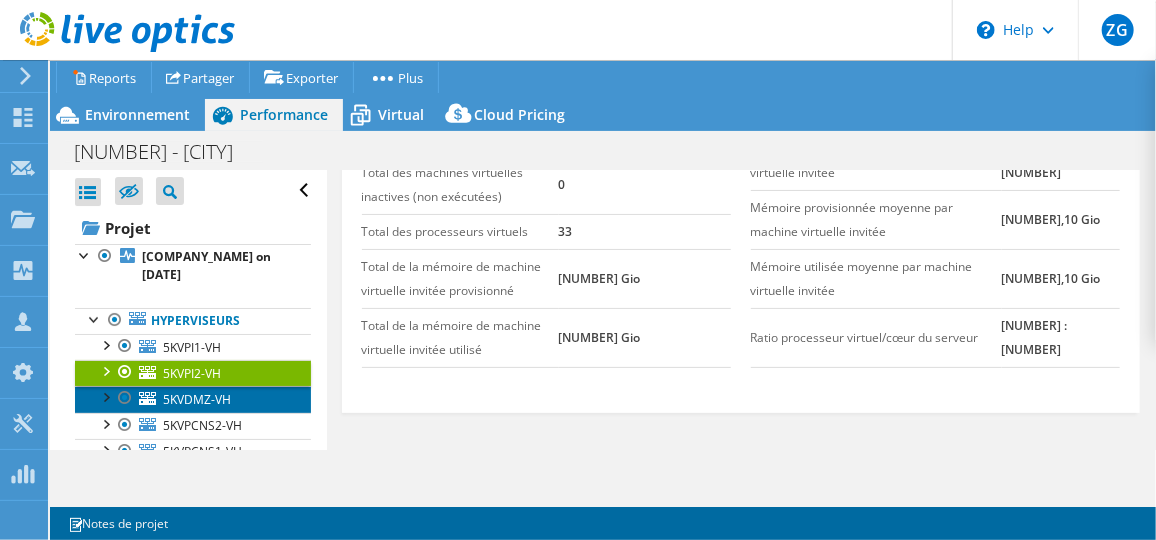 click on "5KVDMZ-VH" at bounding box center (197, 399) 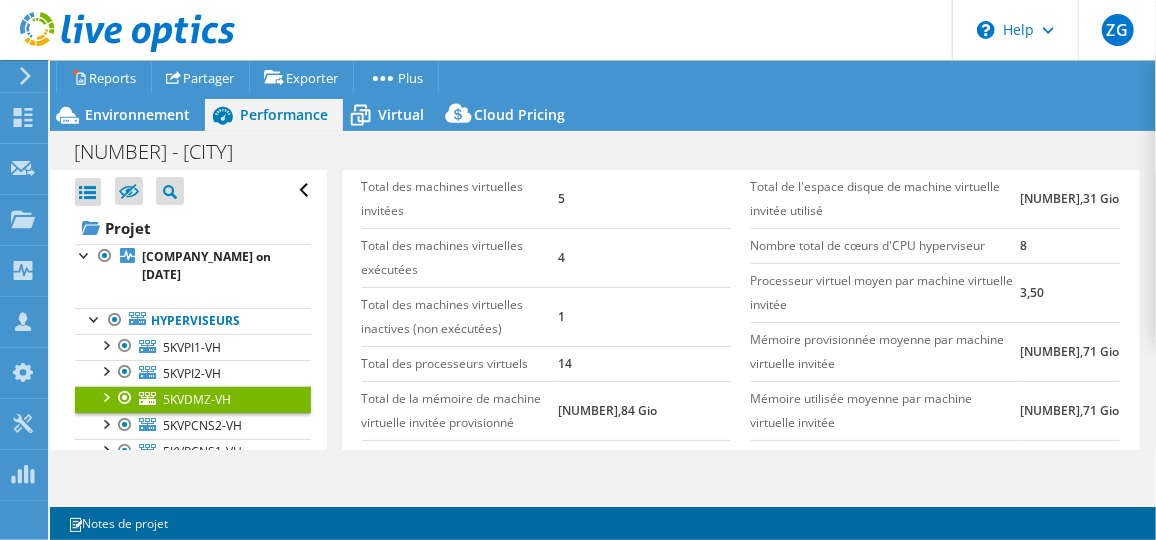 scroll, scrollTop: 550, scrollLeft: 0, axis: vertical 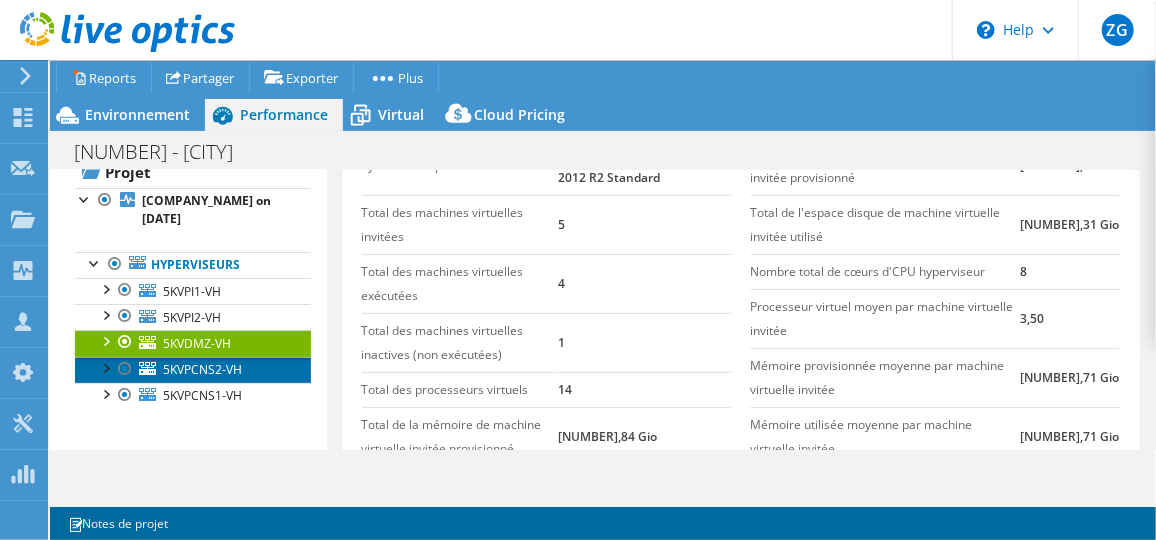 click on "5KVPCNS2-VH" at bounding box center [202, 369] 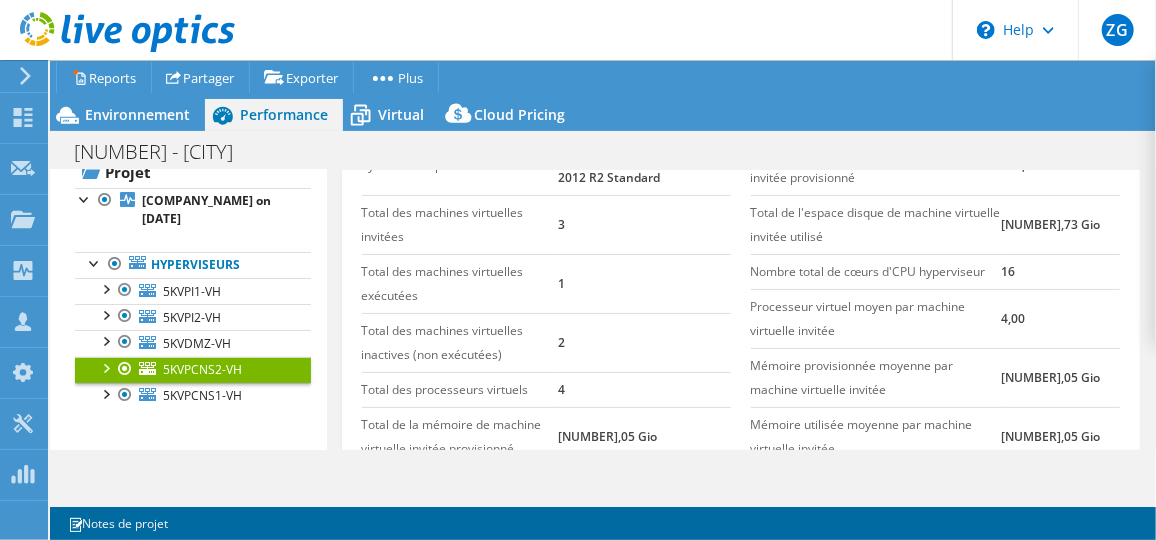 scroll, scrollTop: 526, scrollLeft: 0, axis: vertical 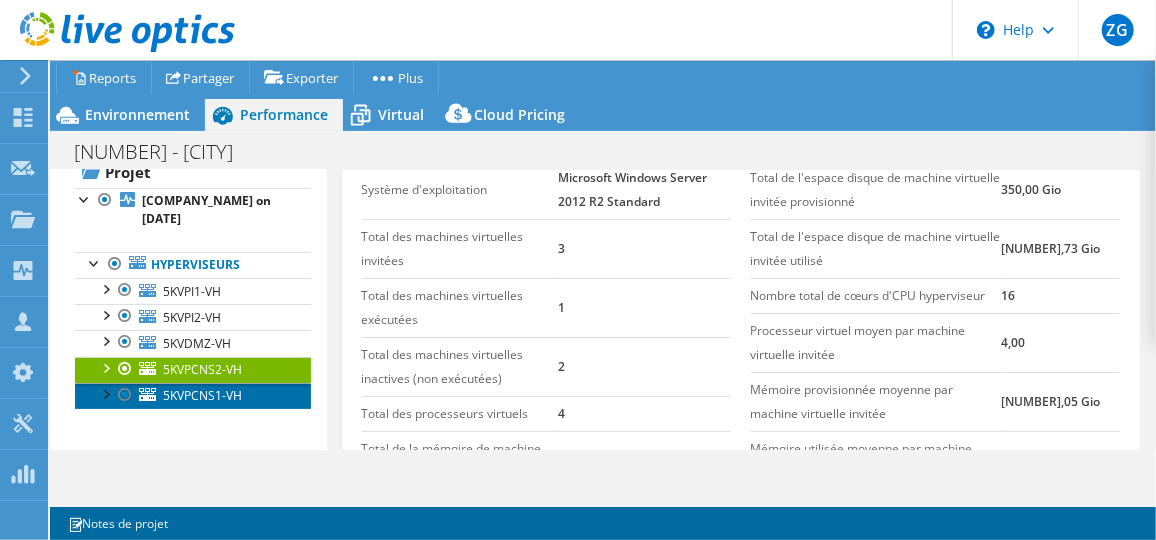 click on "5KVPCNS1-VH" at bounding box center (202, 395) 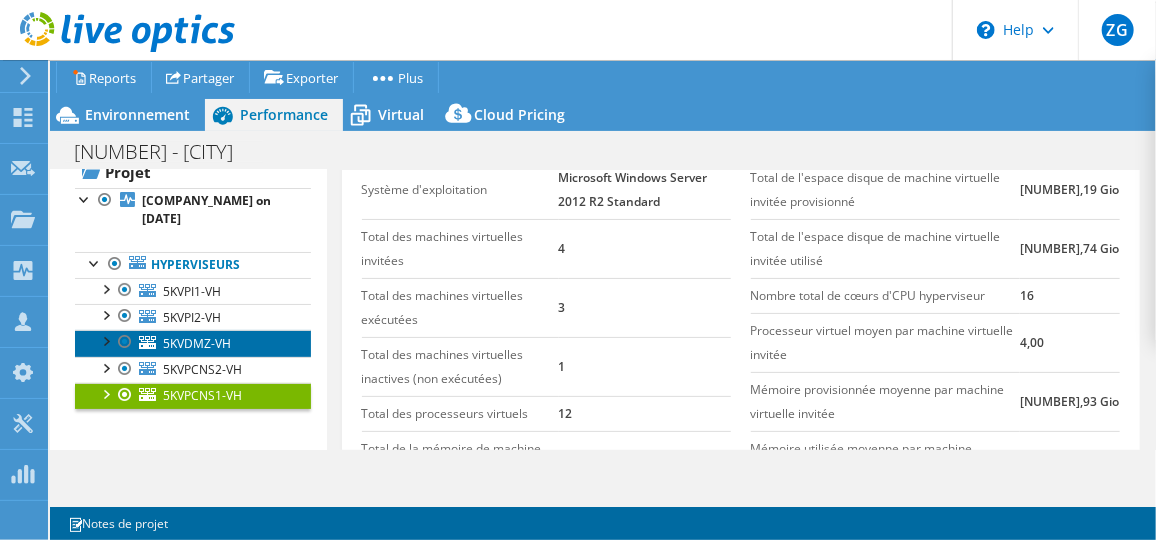 click on "5KVDMZ-VH" at bounding box center (193, 343) 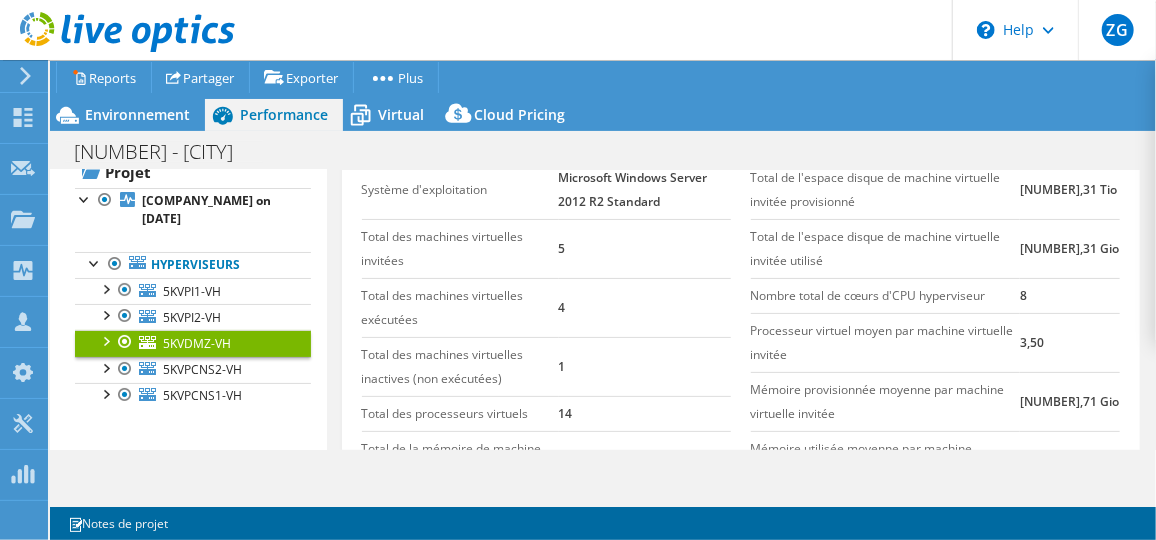 scroll, scrollTop: 550, scrollLeft: 0, axis: vertical 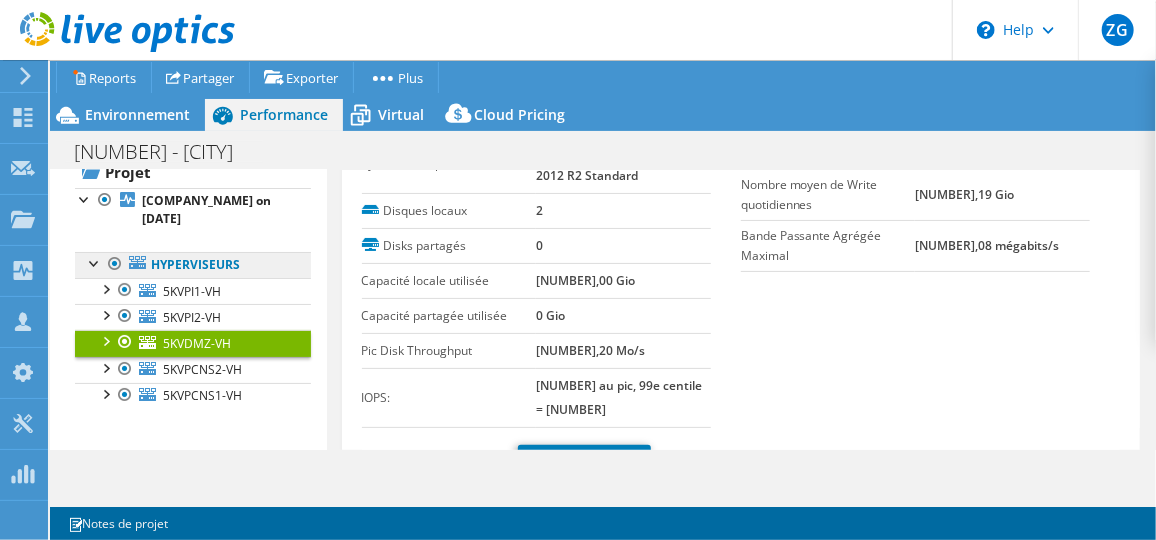 click on "Hyperviseurs" at bounding box center [193, 265] 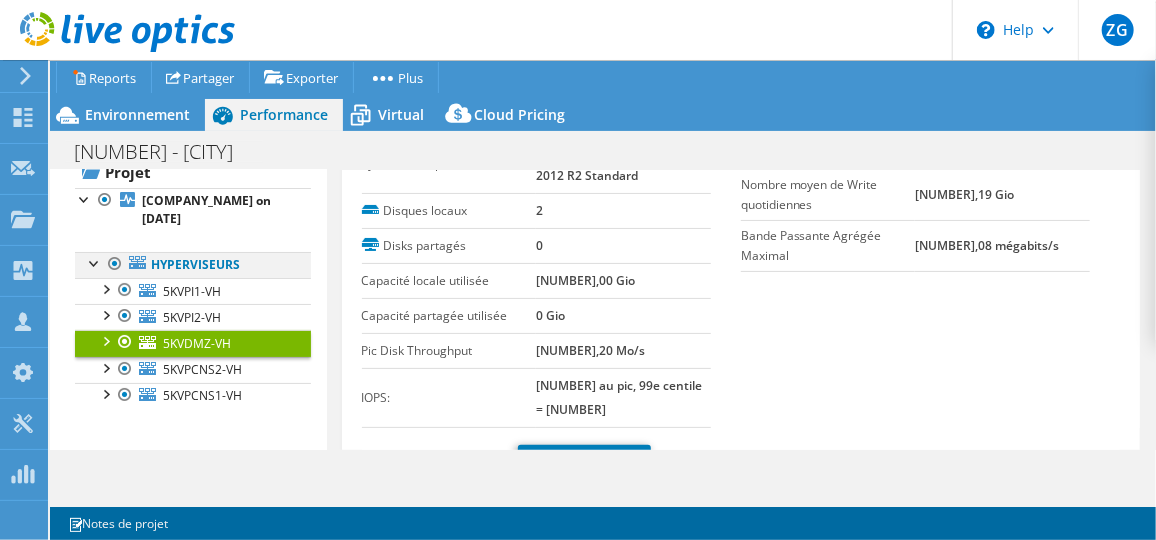 click at bounding box center (115, 264) 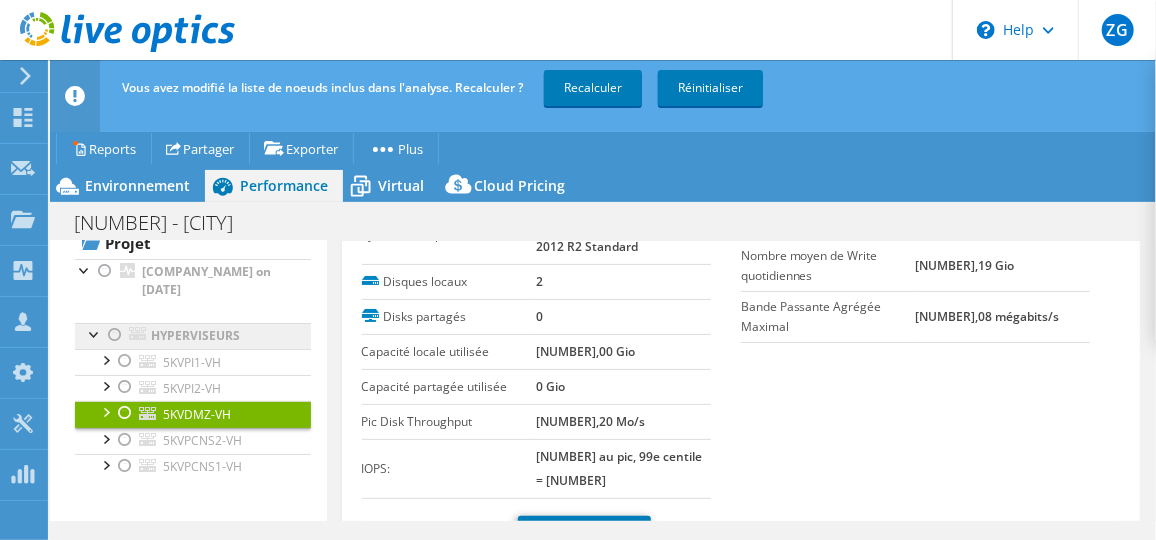 click 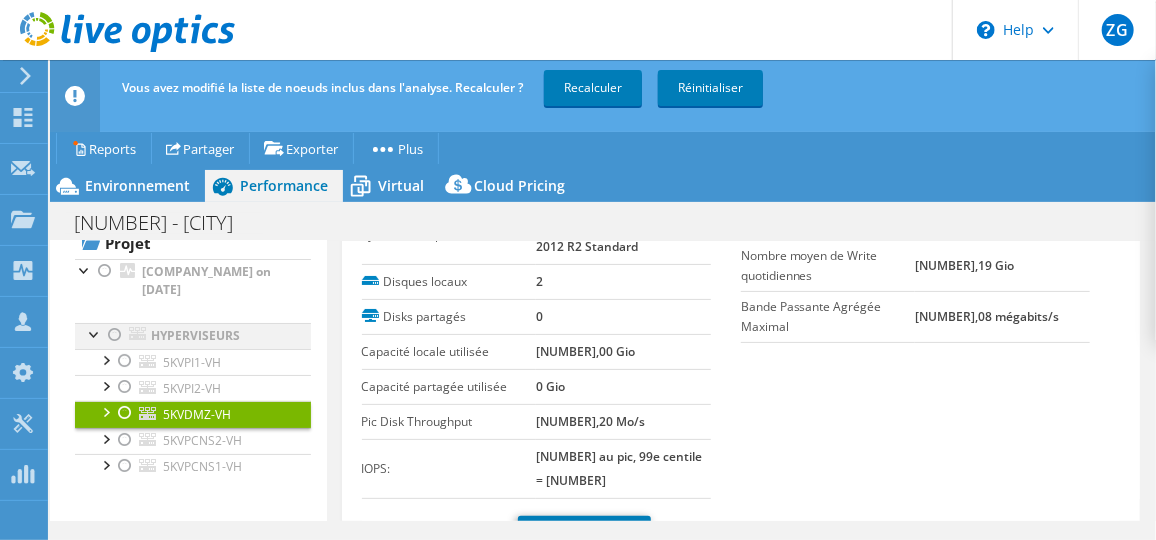 click at bounding box center [115, 335] 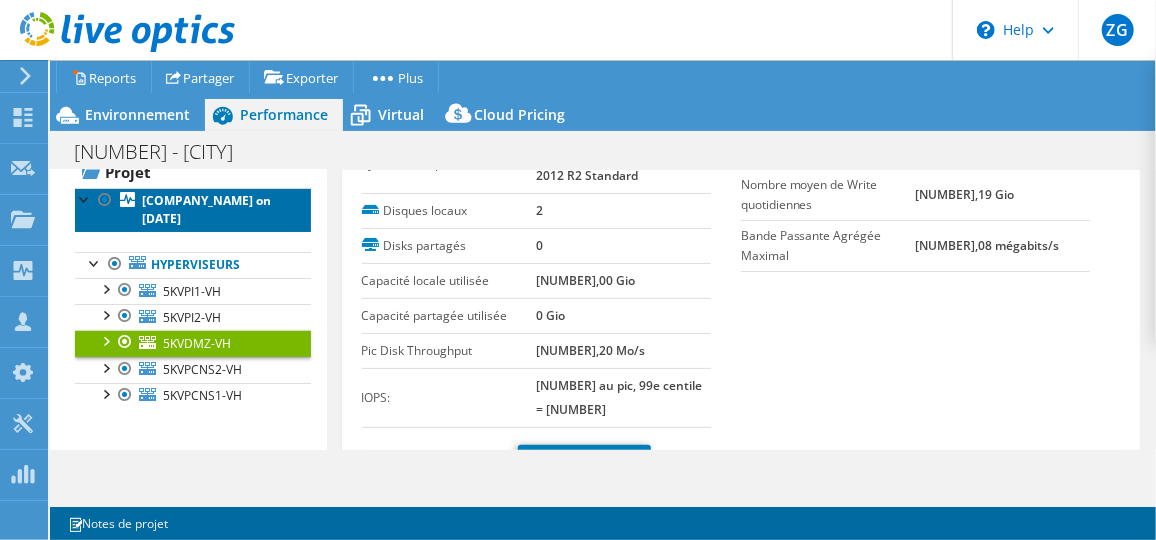 click on "[COMPANY_NAME] on [DATE]" at bounding box center (206, 209) 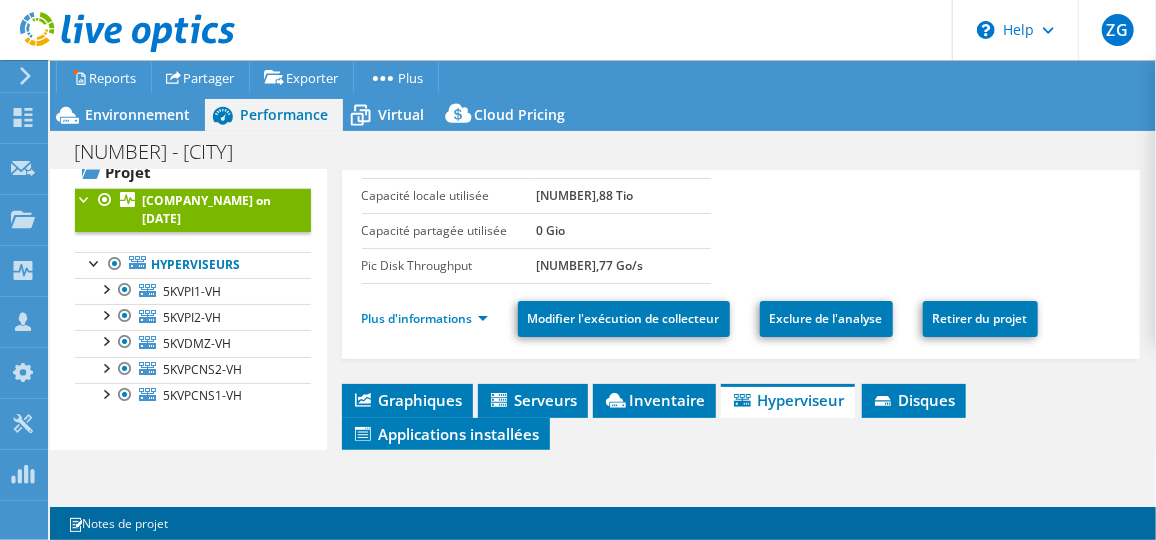 scroll, scrollTop: 368, scrollLeft: 0, axis: vertical 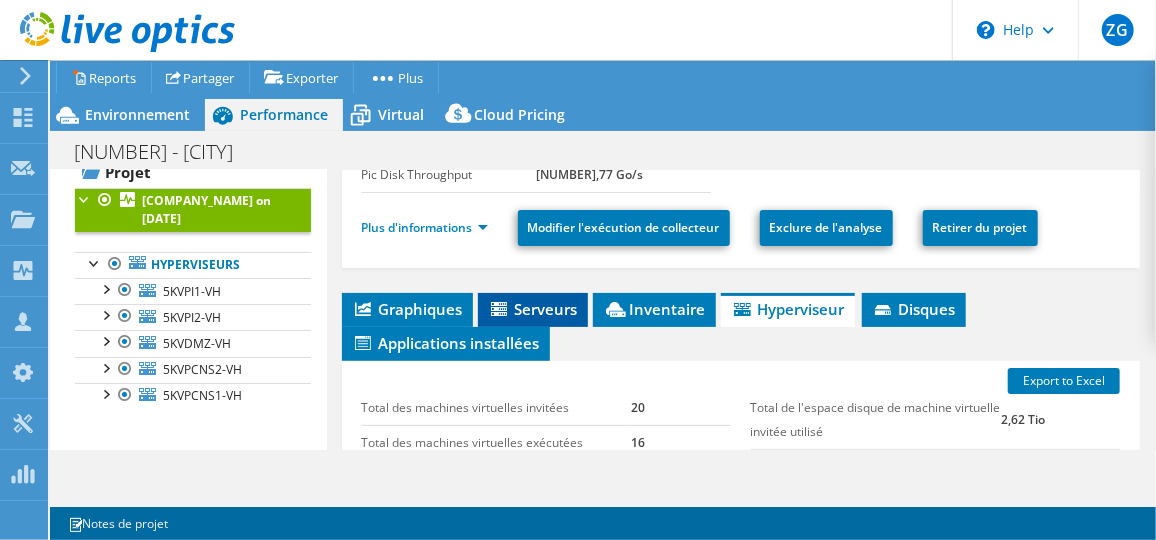 click on "Serveurs" at bounding box center [533, 309] 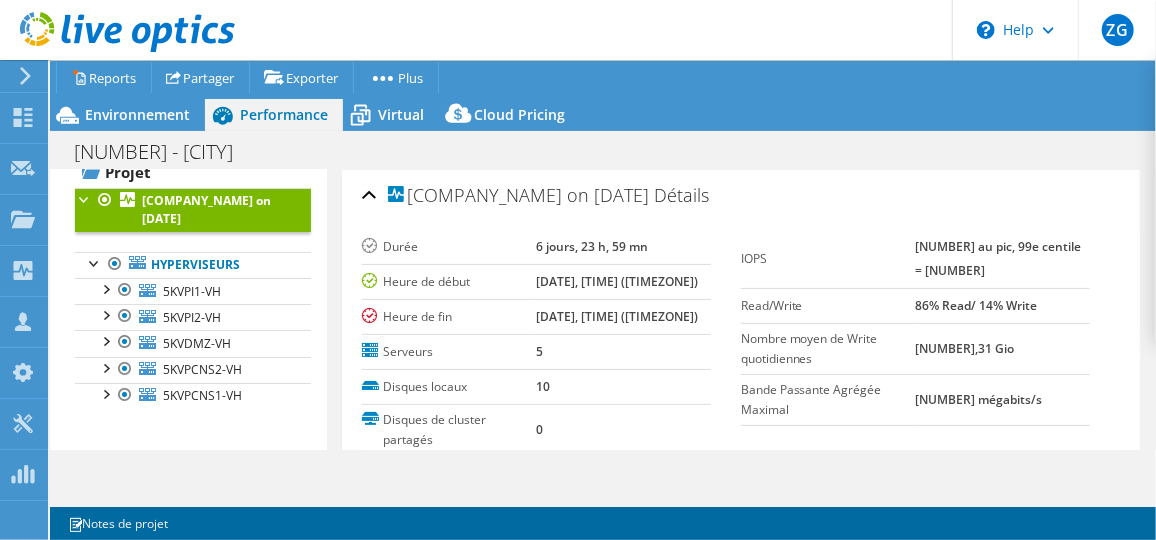 scroll, scrollTop: 90, scrollLeft: 0, axis: vertical 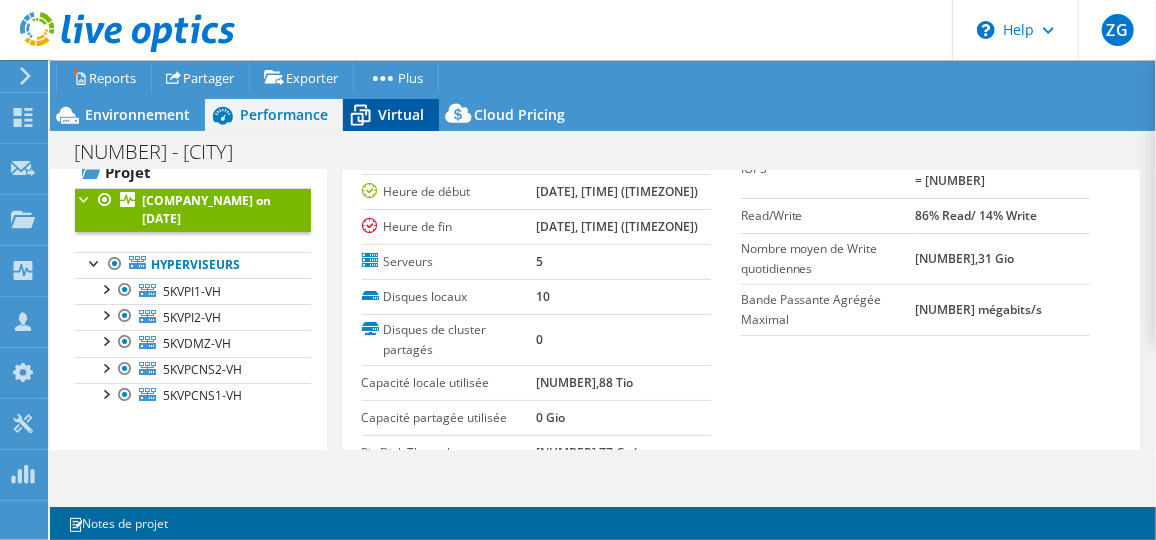 click on "Virtual" at bounding box center (401, 114) 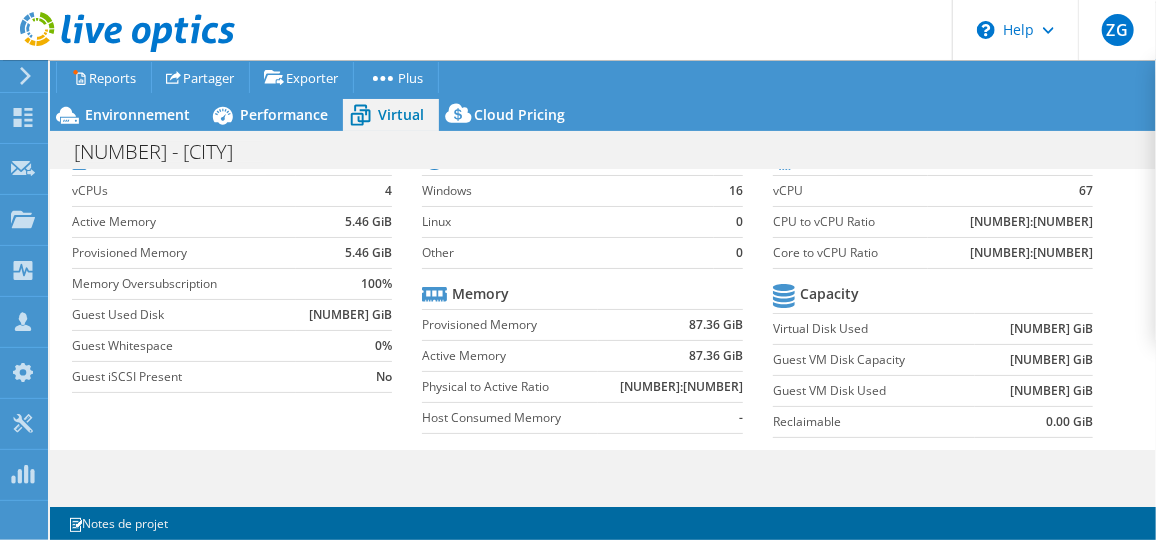 scroll, scrollTop: 0, scrollLeft: 0, axis: both 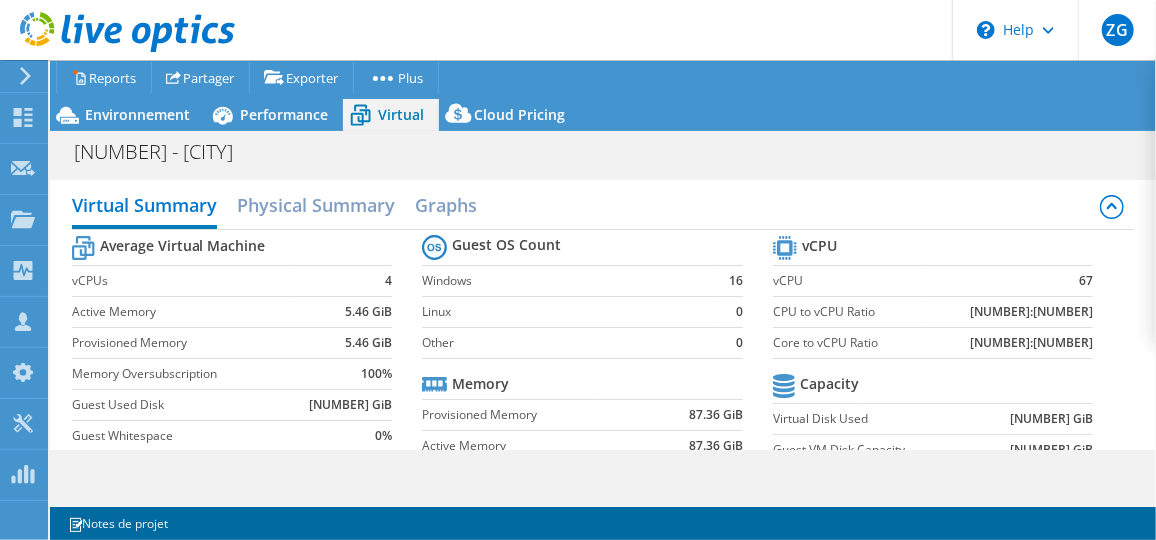 click on "vCPU vCPU [NUMBER] CPU to vCPU Ratio [NUMBER]:[NUMBER] Core to vCPU Ratio [NUMBER]:[NUMBER] Capacity Virtual Disk Used [NUMBER] GiB Guest VM Disk Capacity [NUMBER] GiB Guest VM Disk Used [NUMBER] GiB Reclaimable [NUMBER] GiB" at bounding box center (948, 384) 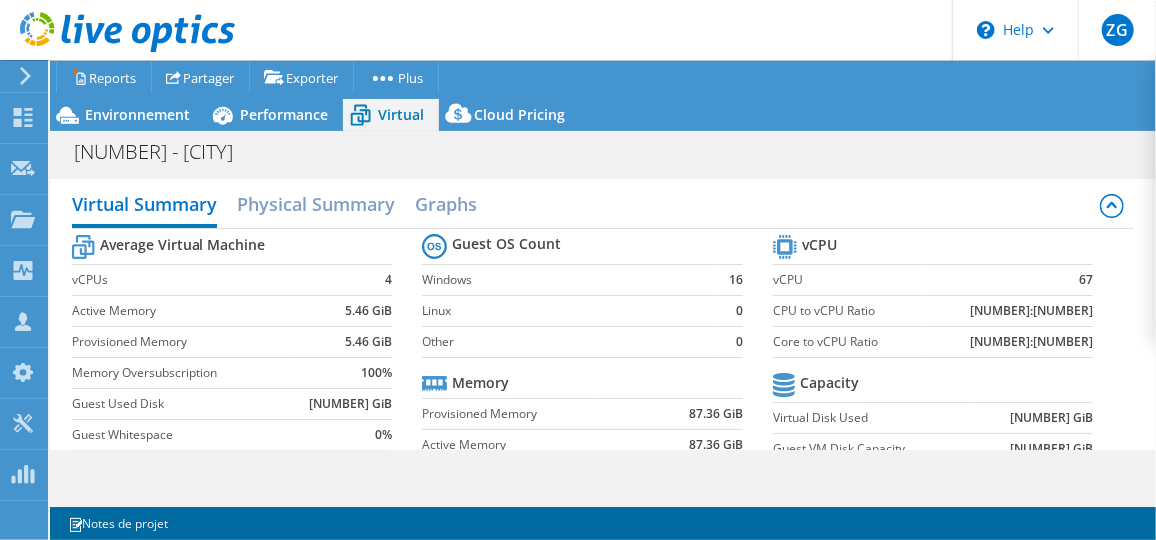 scroll, scrollTop: 0, scrollLeft: 0, axis: both 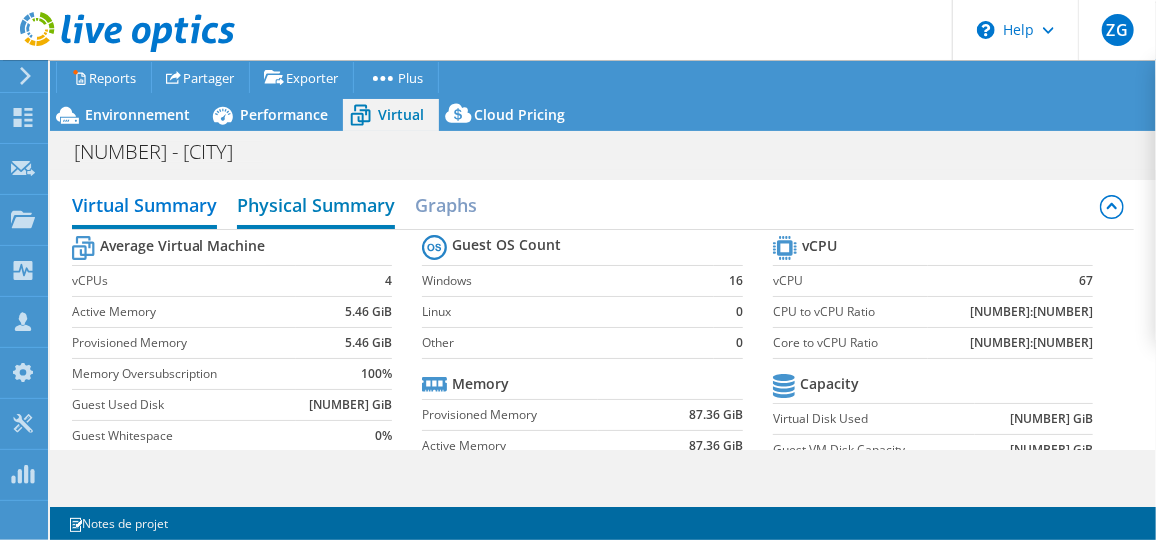click on "Physical Summary" at bounding box center (316, 207) 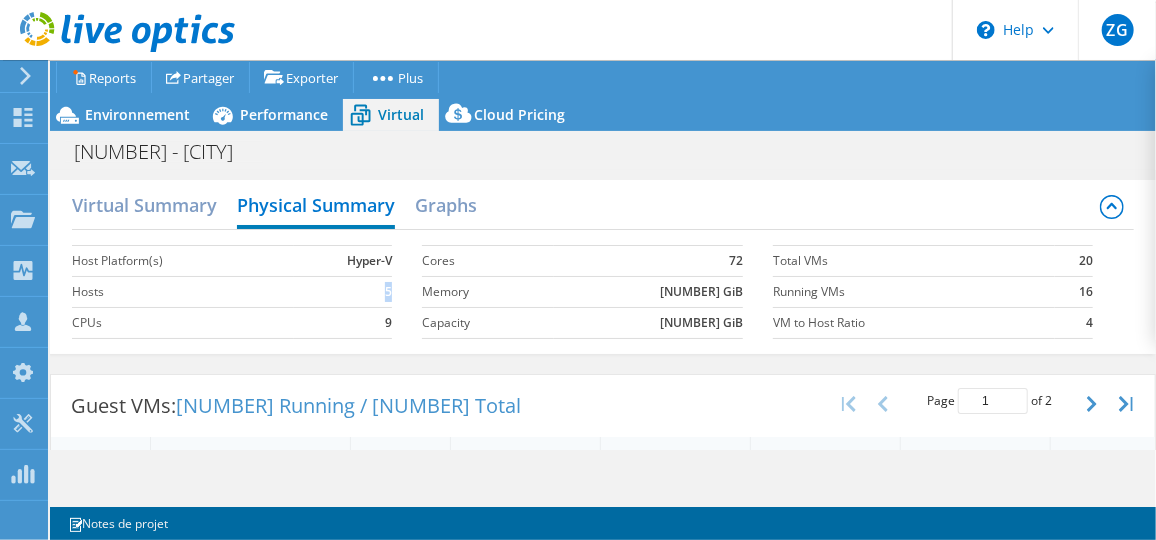 drag, startPoint x: 363, startPoint y: 289, endPoint x: 386, endPoint y: 289, distance: 23 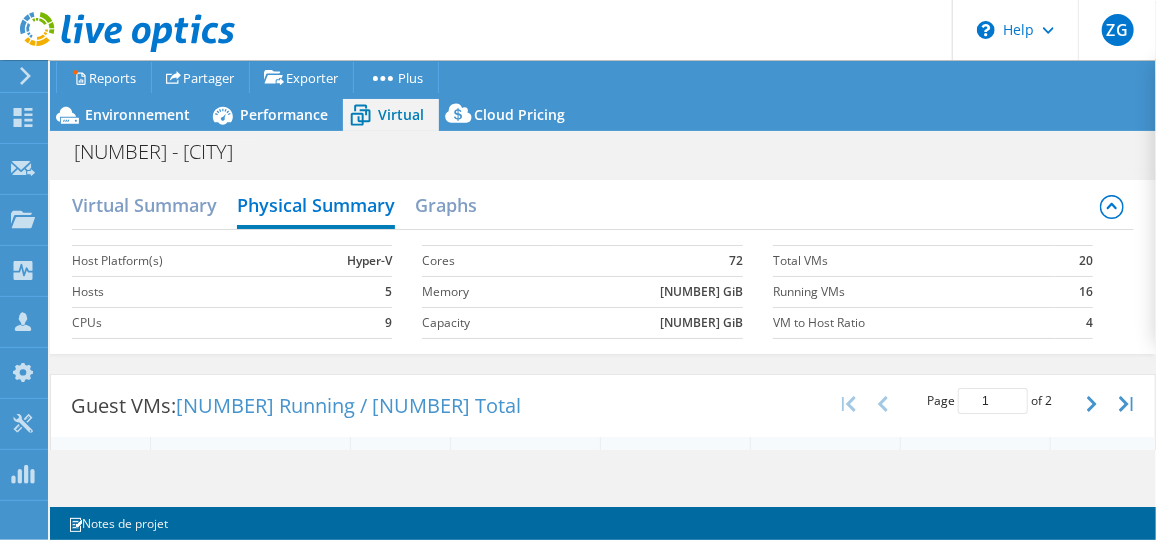 click on "Guest VMs: [NUMBER] Running / [NUMBER] Total Page [NUMBER] 1 of [NUMBER] 5 rows 10 rows 20 rows 25 rows 50 rows 100 rows IsRunning Guest VM Name Guest VM OS Guest VM Disk Capacity Guest VM Disk Used Guest VM % Occupancy Used Memory (Active) Provisioned Memory Virtual CPU Platform Yes 5KVLVOPT [NUMBER] GiB [NUMBER] GiB 100 % [NUMBER] GiB [NUMBER] GiB [NUMBER] Hyper-V Yes 5KVPIAF [NUMBER] GiB [NUMBER] GiB 100 % [NUMBER] GiB [NUMBER] GiB [NUMBER] Hyper-V Yes 5KVMGMT1 [NUMBER] GiB [NUMBER] GiB 100 % [NUMBER] GiB [NUMBER] GiB [NUMBER] Hyper-V Yes 5KVPI2 [NUMBER] GiB [NUMBER] GiB 100 % [NUMBER] GiB [NUMBER] GiB [NUMBER] Hyper-V Yes 5KVPI1 [NUMBER] GiB [NUMBER] GiB 100 % [NUMBER] GiB [NUMBER] GiB [NUMBER] Hyper-V Yes 5KVDMZ-DC2 [NUMBER] GiB [NUMBER] GiB 100 % [NUMBER] GiB [NUMBER] GiB [NUMBER] Hyper-V Yes 5KVPIREP [NUMBER] GiB [NUMBER] GiB 100 % [NUMBER] GiB [NUMBER] GiB [NUMBER] Hyper-V Yes 5KVPIWEB [NUMBER] GiB [NUMBER] GiB 100 % [NUMBER] GiB [NUMBER] GiB [NUMBER] Hyper-V Yes 5KVLABFS1 [NUMBER] GiB [NUMBER] GiB 100 % [NUMBER] GiB [NUMBER] GiB [NUMBER] Hyper-V Yes 5KVDMZCVP1 [NUMBER] GiB [NUMBER] GiB 100 % [NUMBER] GiB [NUMBER] GiB [NUMBER] Hyper-V Yes 5KVDMZ-DC [NUMBER] GiB [NUMBER] GiB 100 % [NUMBER] GiB [NUMBER] GiB [NUMBER] Hyper-V No LABTEST [NUMBER] GiB [NUMBER] GiB - % [NUMBER] GiB [NUMBER] GiB [NUMBER] Hyper-V Yes 5KVDMZ-DC(EMEA) [NUMBER]" at bounding box center [603, 753] 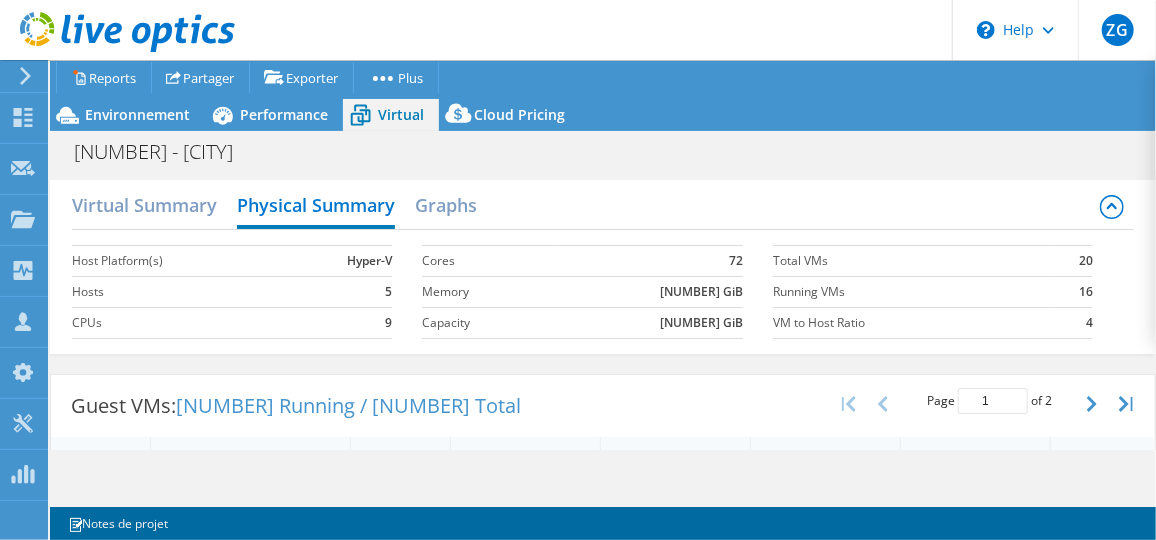 drag, startPoint x: 269, startPoint y: 276, endPoint x: 383, endPoint y: 286, distance: 114.43776 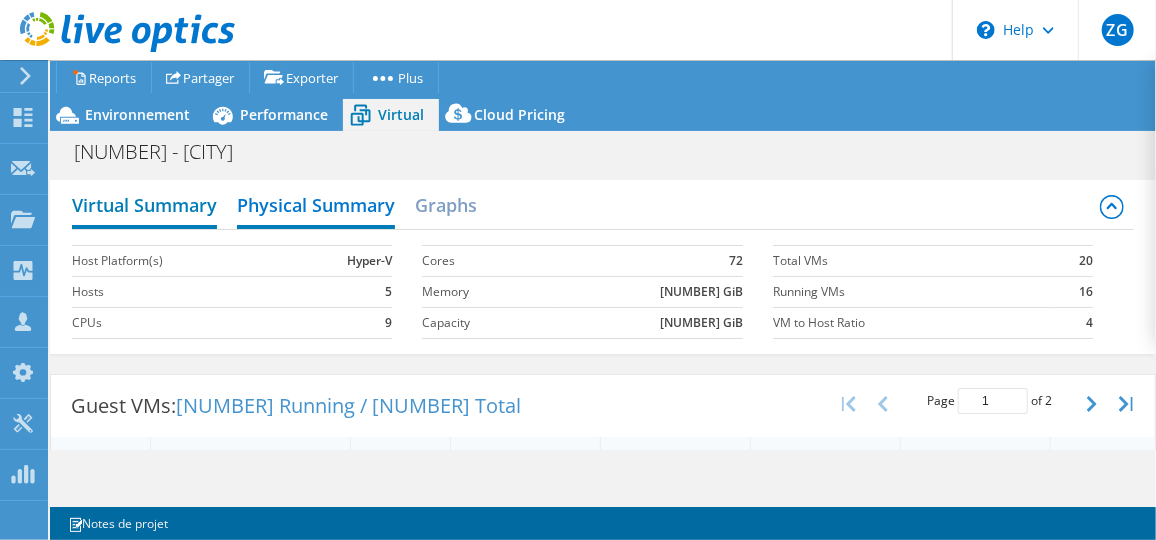 click on "Virtual Summary" at bounding box center [144, 207] 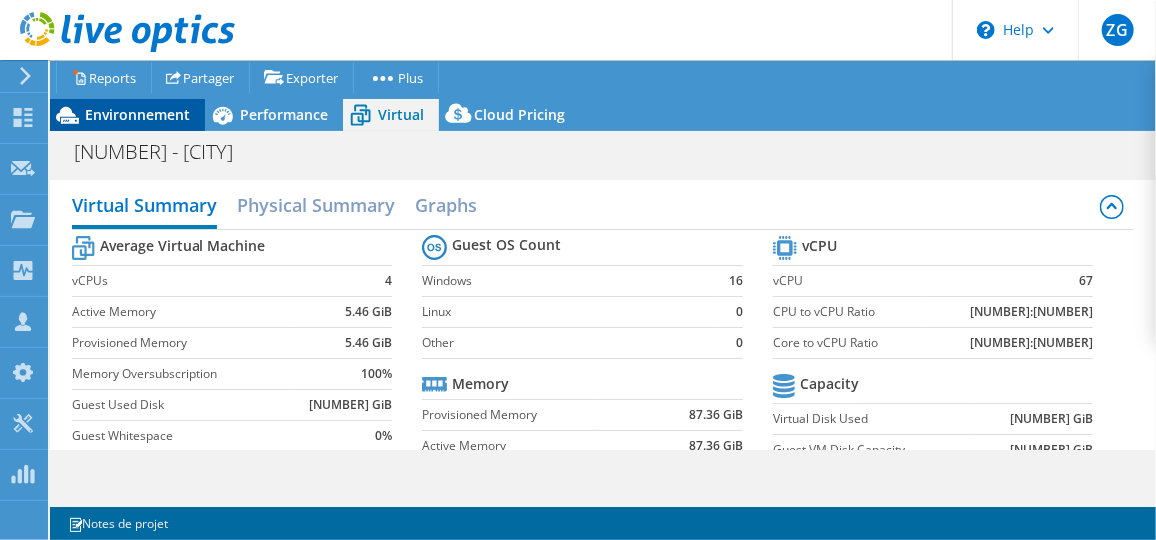 click on "Environnement" at bounding box center [137, 114] 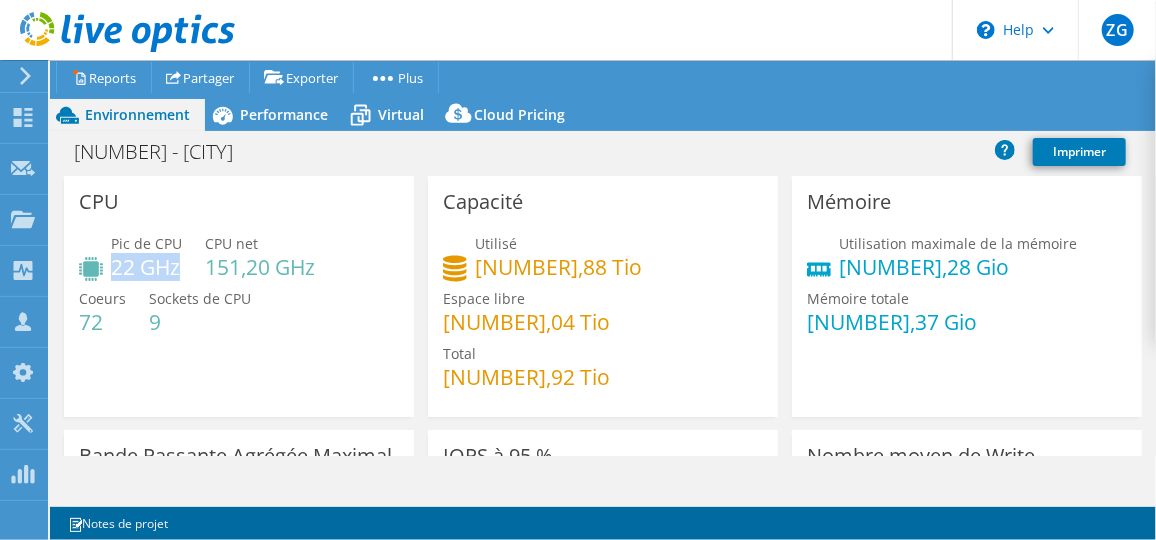 drag, startPoint x: 179, startPoint y: 275, endPoint x: 115, endPoint y: 272, distance: 64.070274 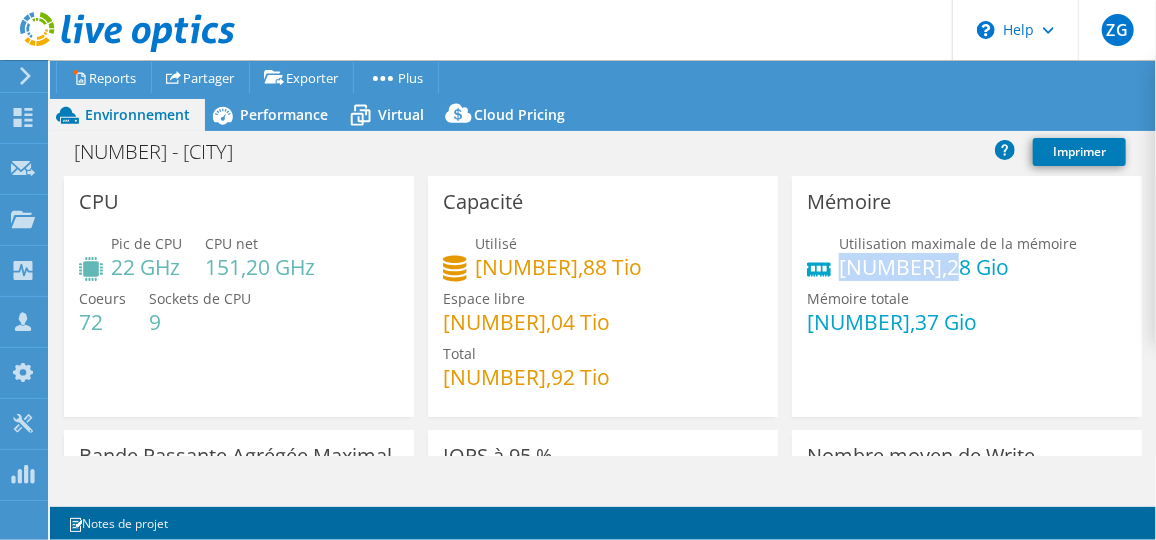 drag, startPoint x: 935, startPoint y: 277, endPoint x: 831, endPoint y: 272, distance: 104.120125 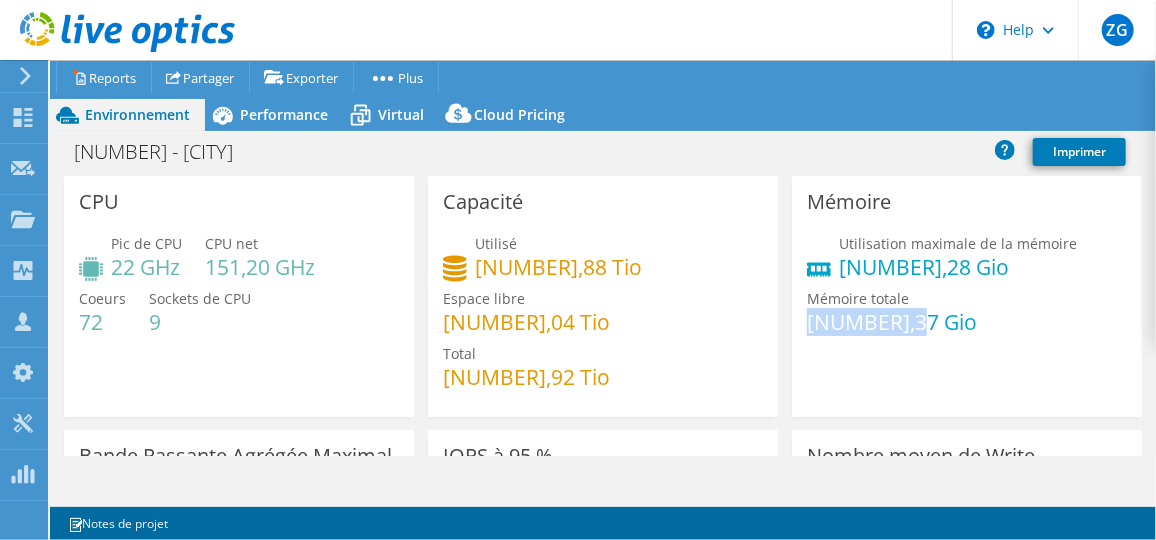 drag, startPoint x: 831, startPoint y: 272, endPoint x: 801, endPoint y: 324, distance: 60.033325 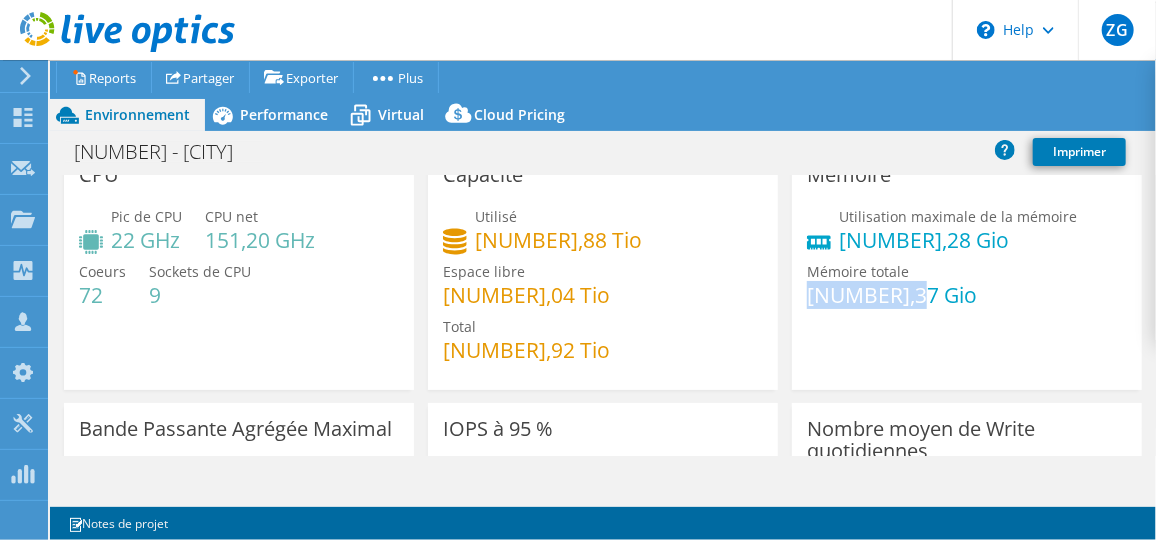 scroll, scrollTop: 0, scrollLeft: 0, axis: both 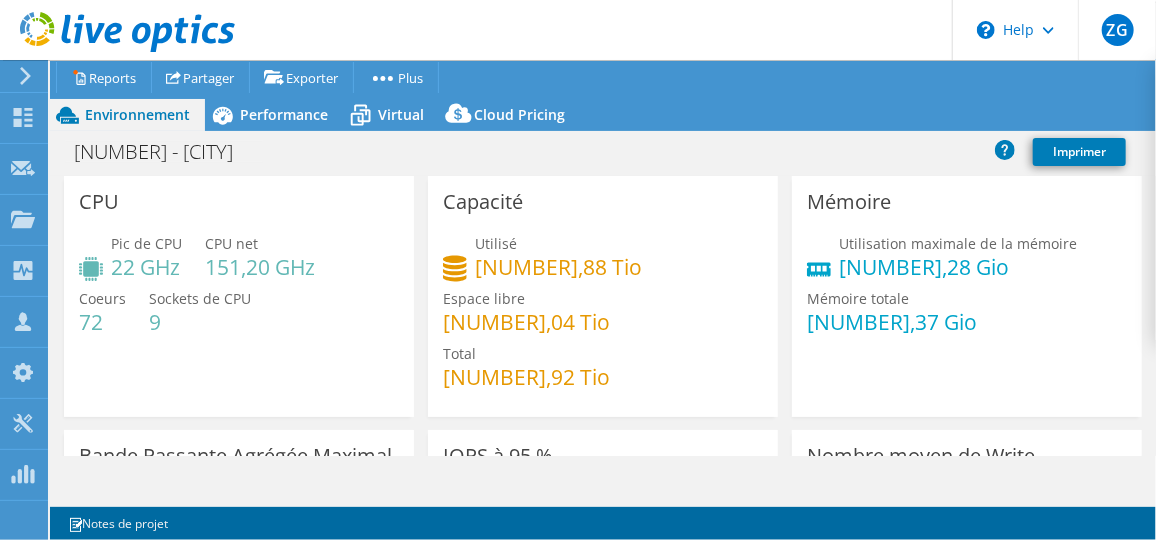 click on "9" at bounding box center [200, 322] 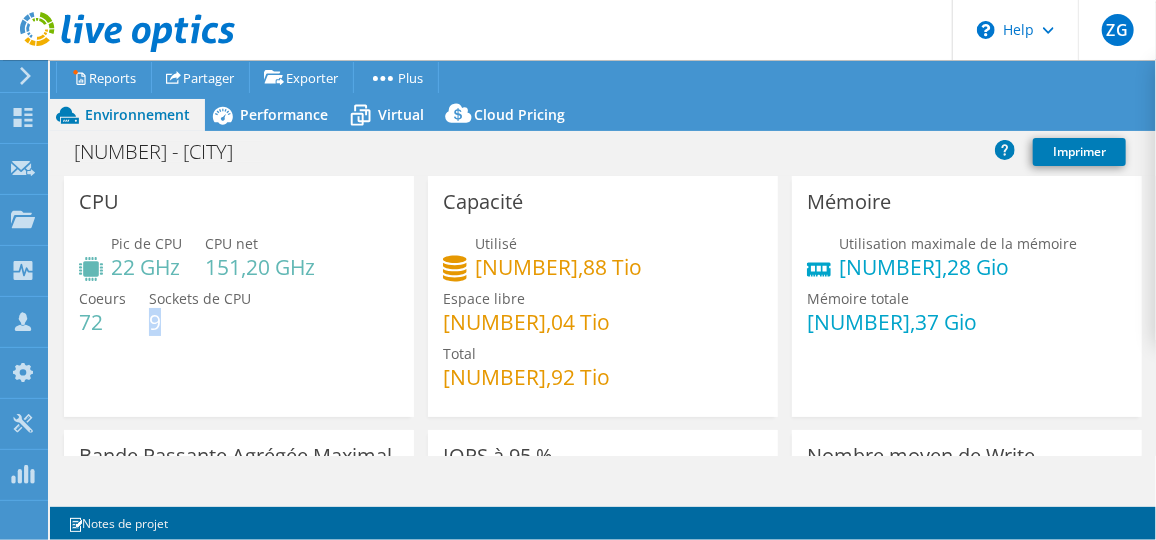 drag, startPoint x: 171, startPoint y: 320, endPoint x: 153, endPoint y: 323, distance: 18.248287 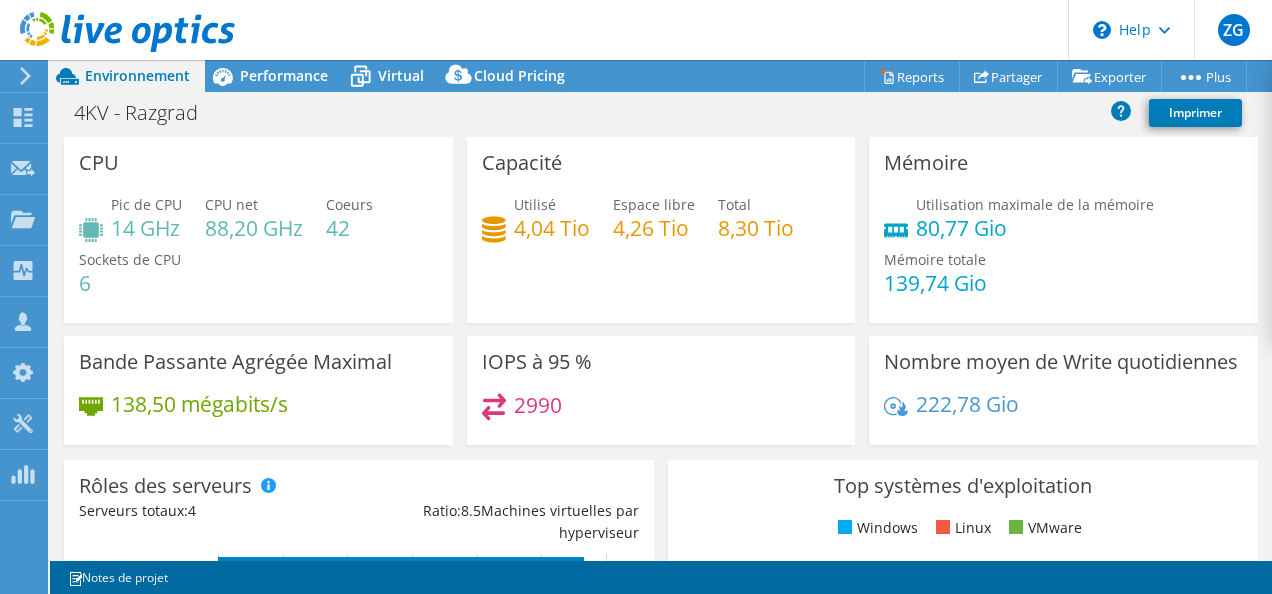 select on "EUFrankfurt" 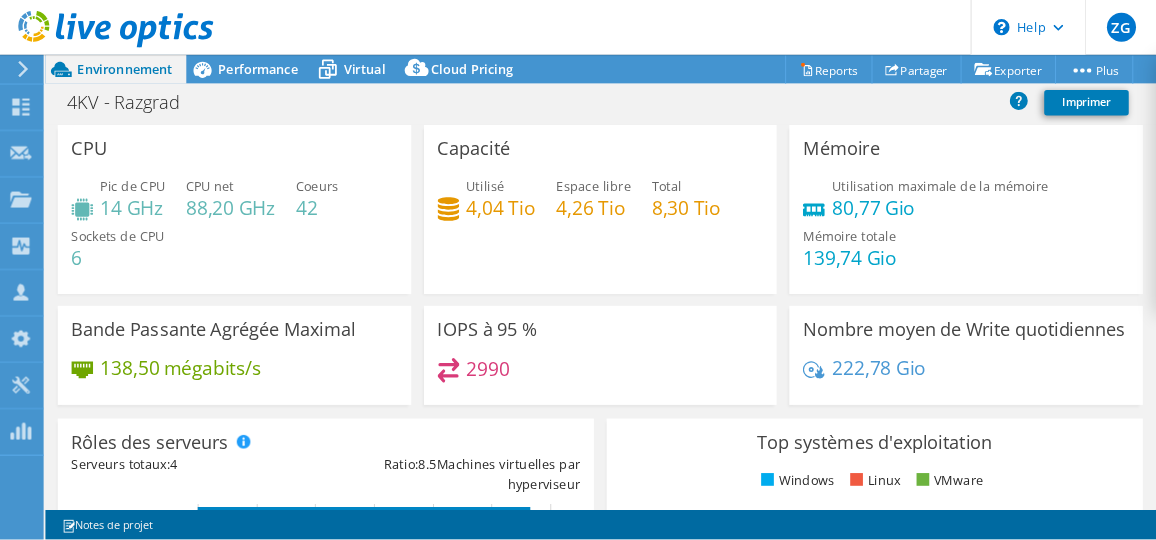 scroll, scrollTop: 0, scrollLeft: 0, axis: both 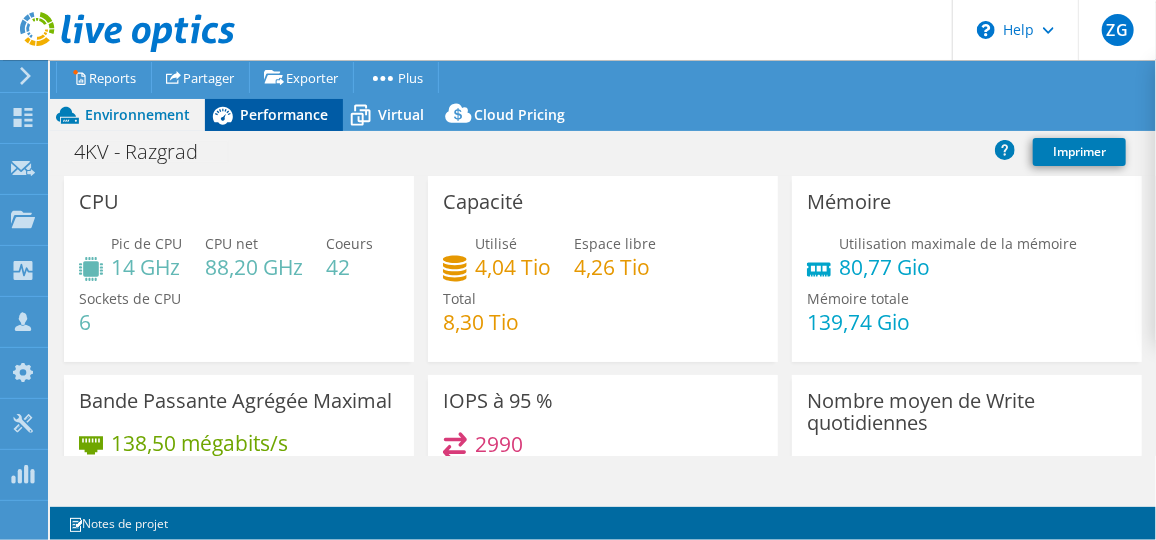 click on "Performance" at bounding box center [284, 114] 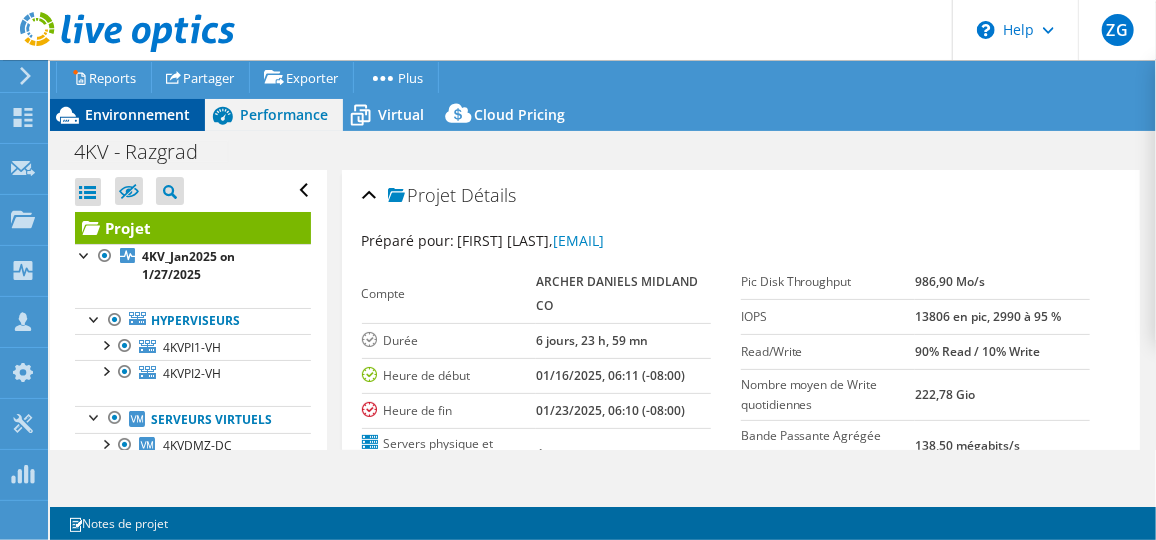 click on "Environnement" at bounding box center [137, 114] 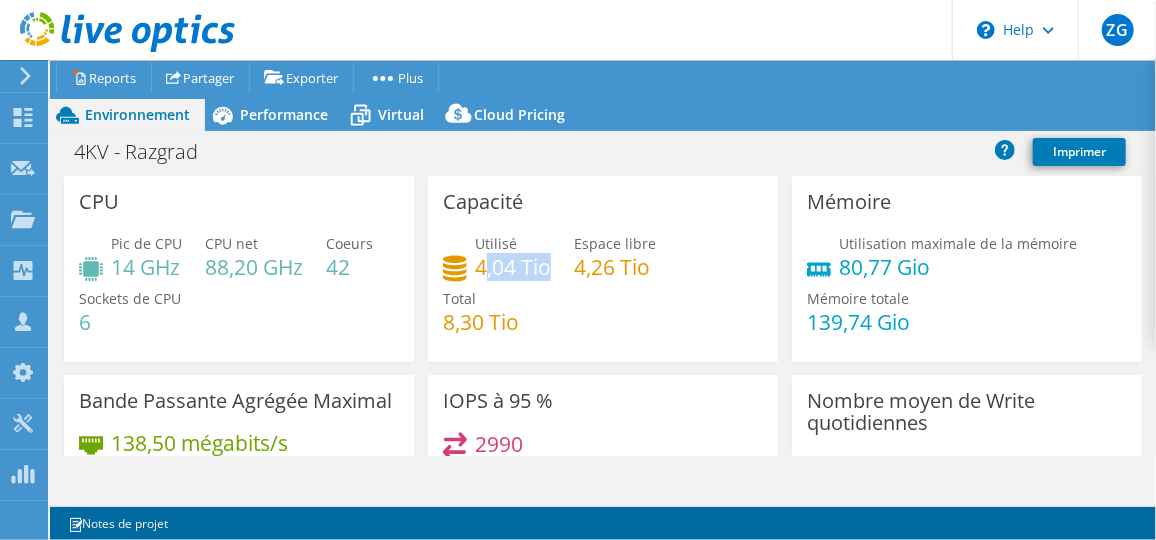 drag, startPoint x: 546, startPoint y: 266, endPoint x: 479, endPoint y: 279, distance: 68.24954 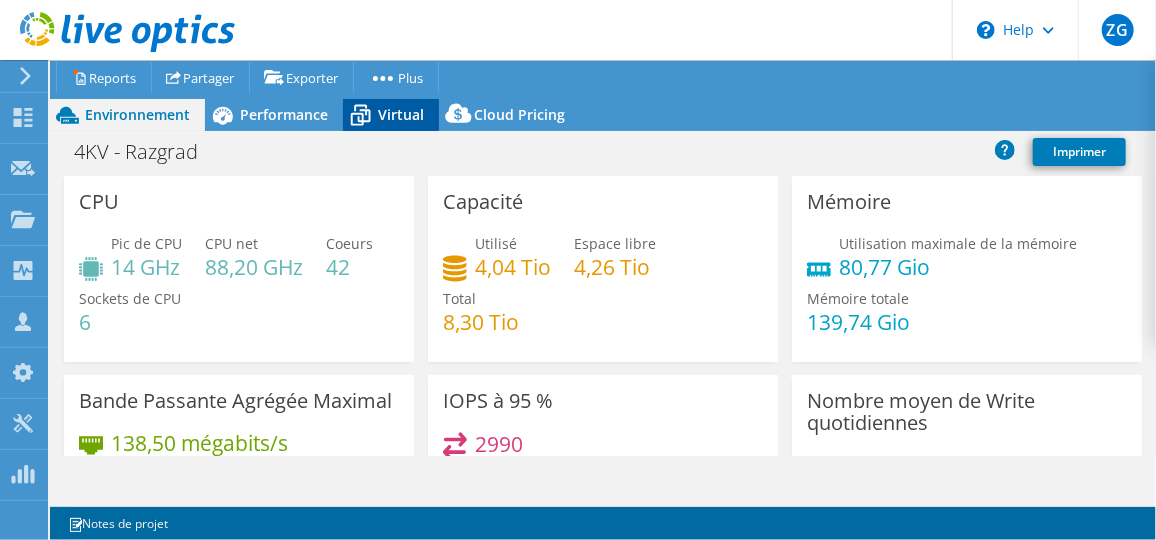 click on "Virtual" at bounding box center [401, 114] 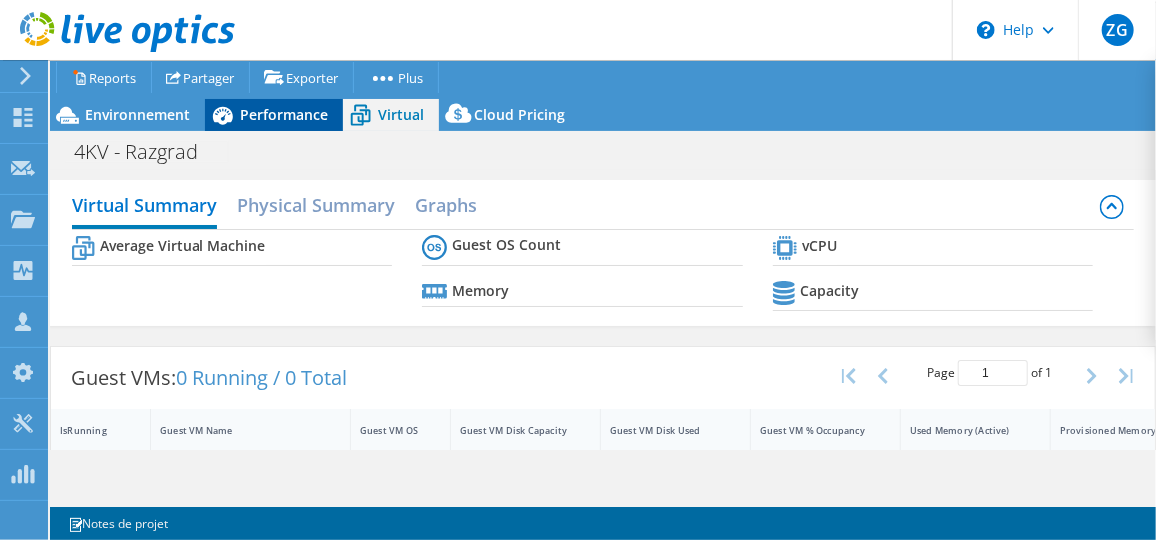 click on "Performance" at bounding box center (284, 114) 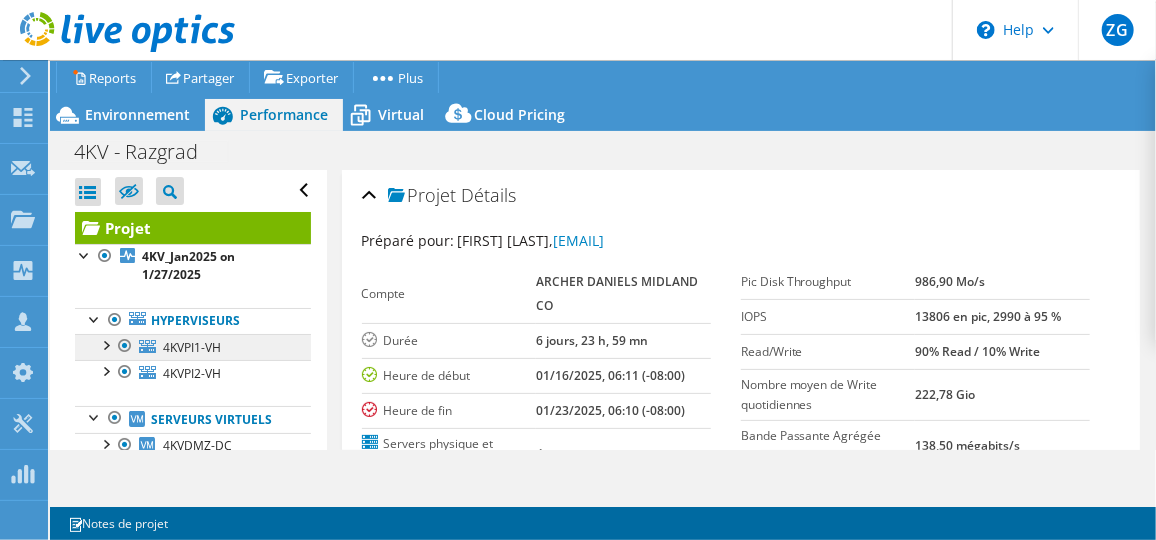 scroll, scrollTop: 76, scrollLeft: 0, axis: vertical 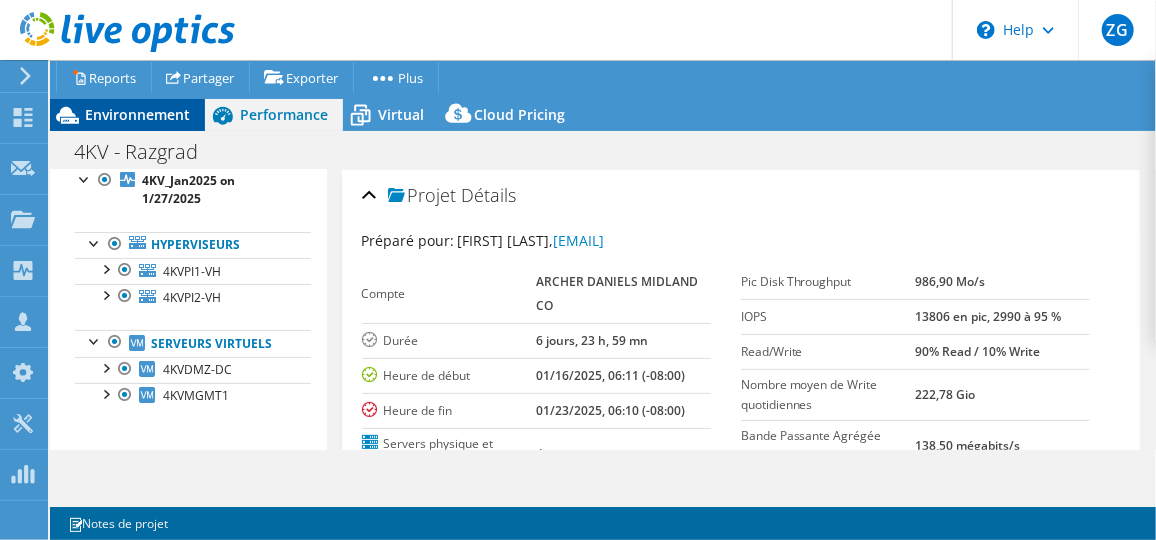 click on "Environnement" at bounding box center [137, 114] 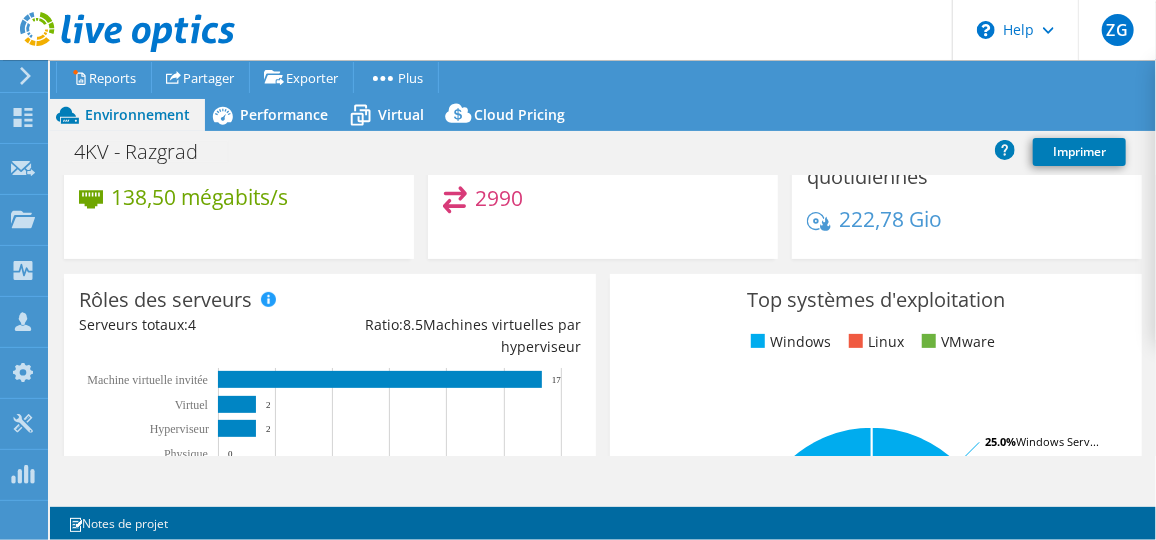 scroll, scrollTop: 272, scrollLeft: 0, axis: vertical 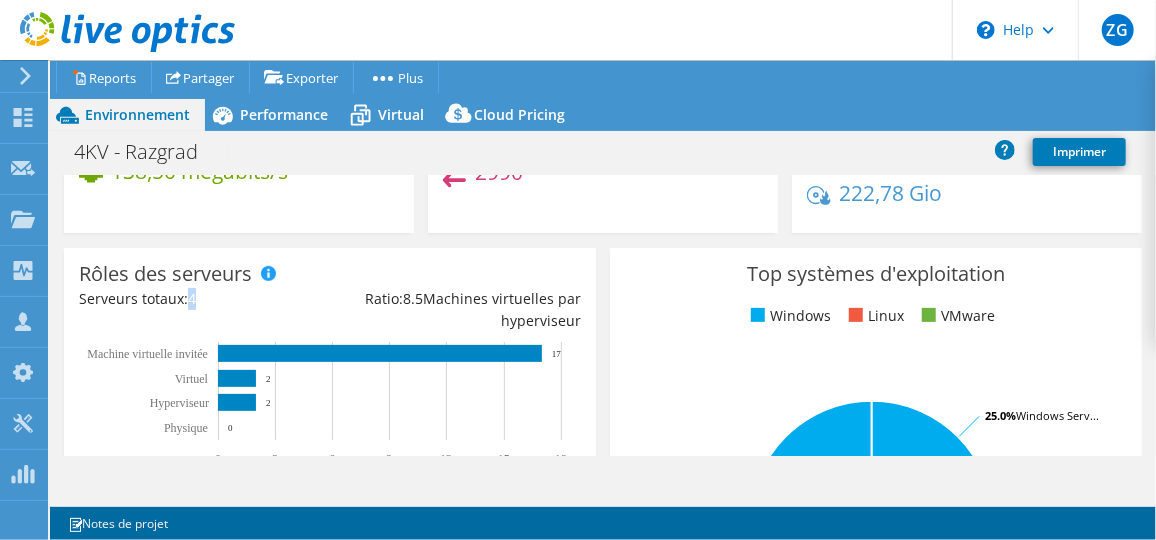 click on "4" at bounding box center [192, 298] 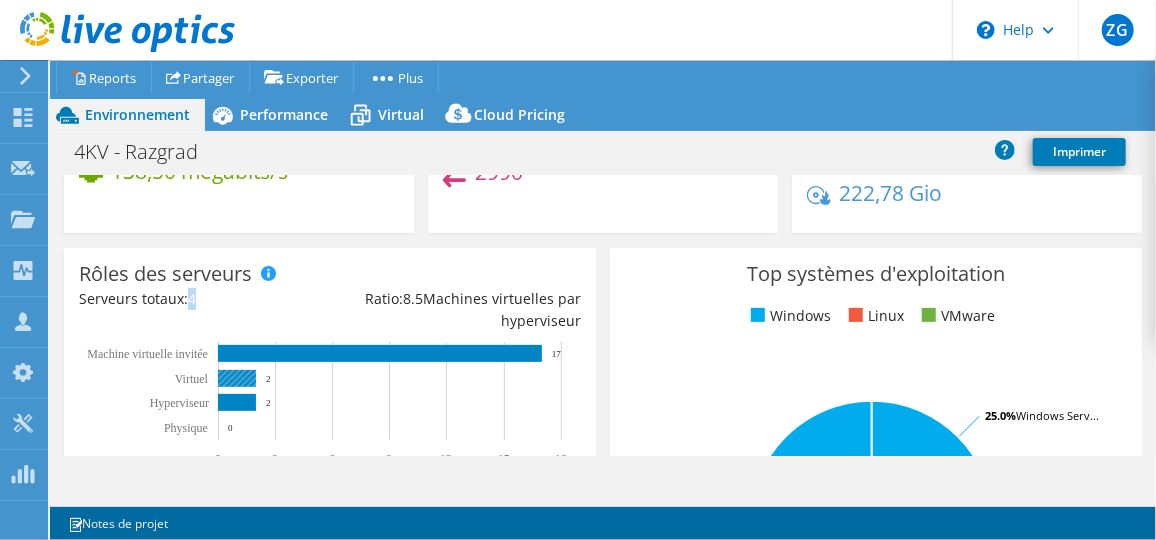 click 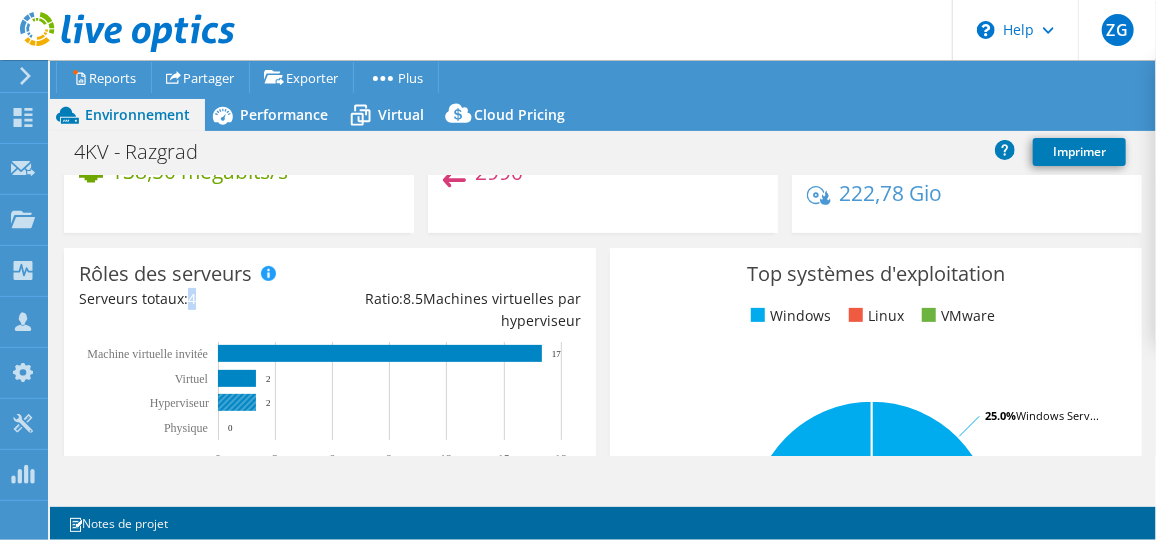 click 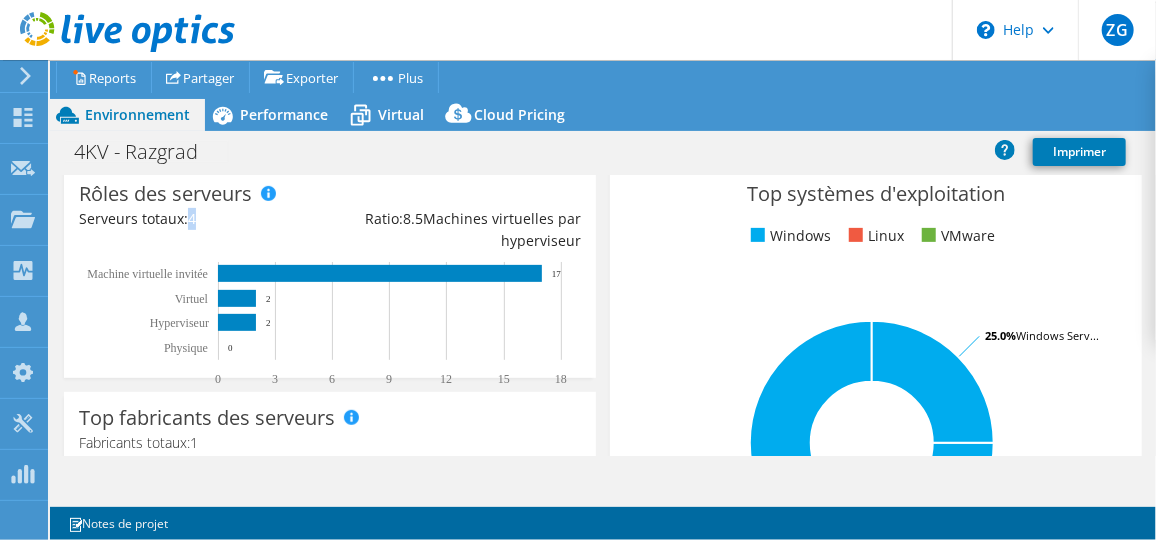scroll, scrollTop: 363, scrollLeft: 0, axis: vertical 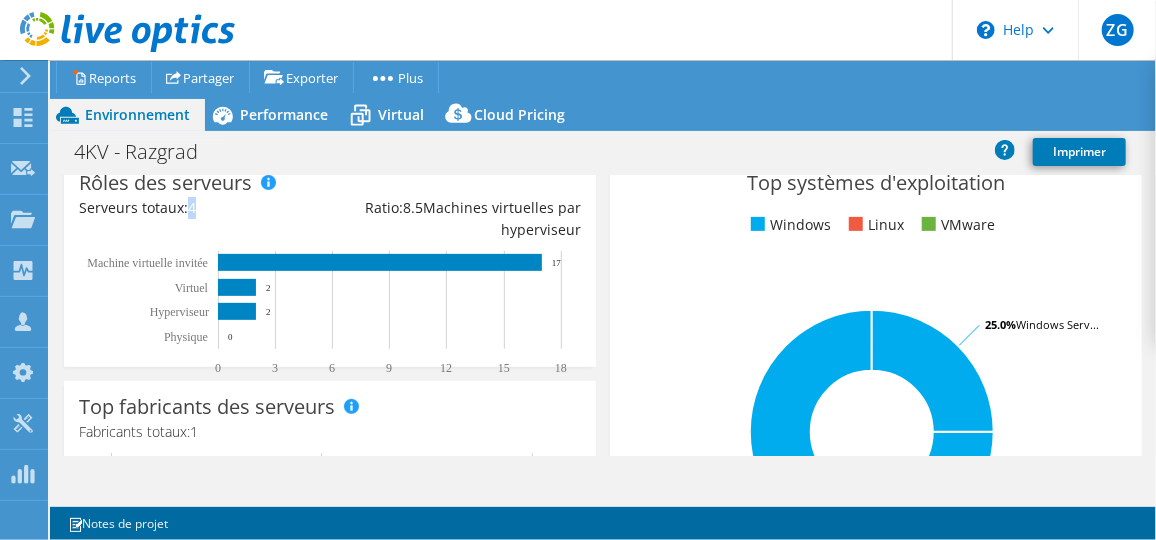 click 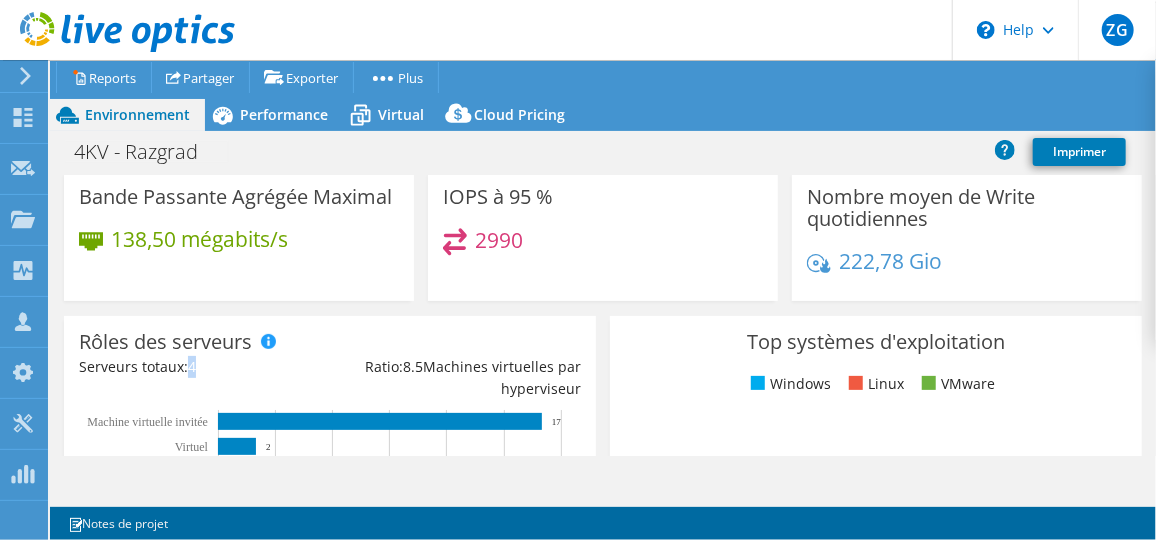 scroll, scrollTop: 181, scrollLeft: 0, axis: vertical 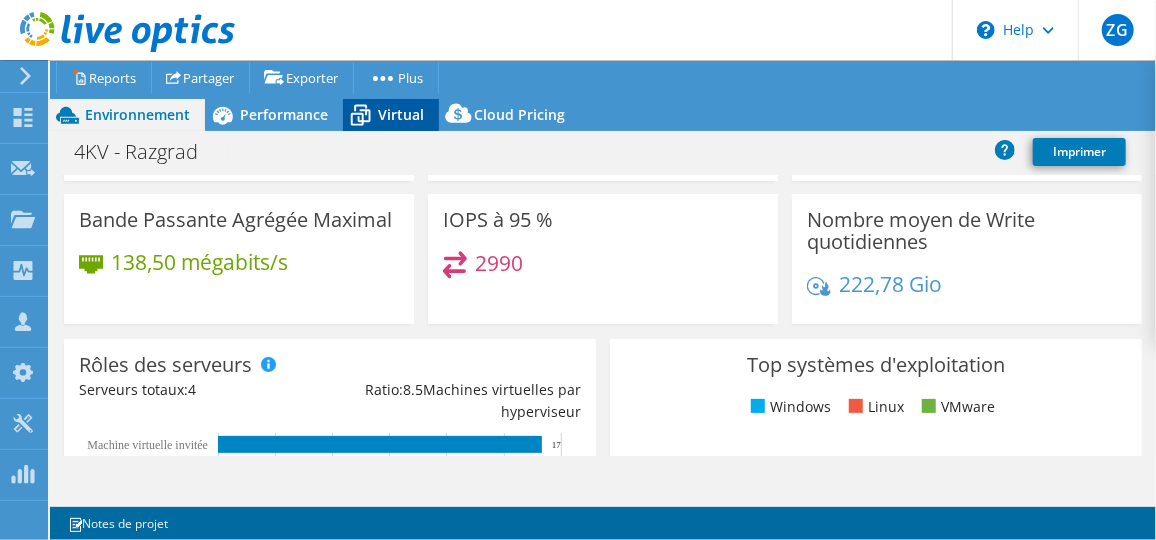 click on "Virtual" at bounding box center [401, 114] 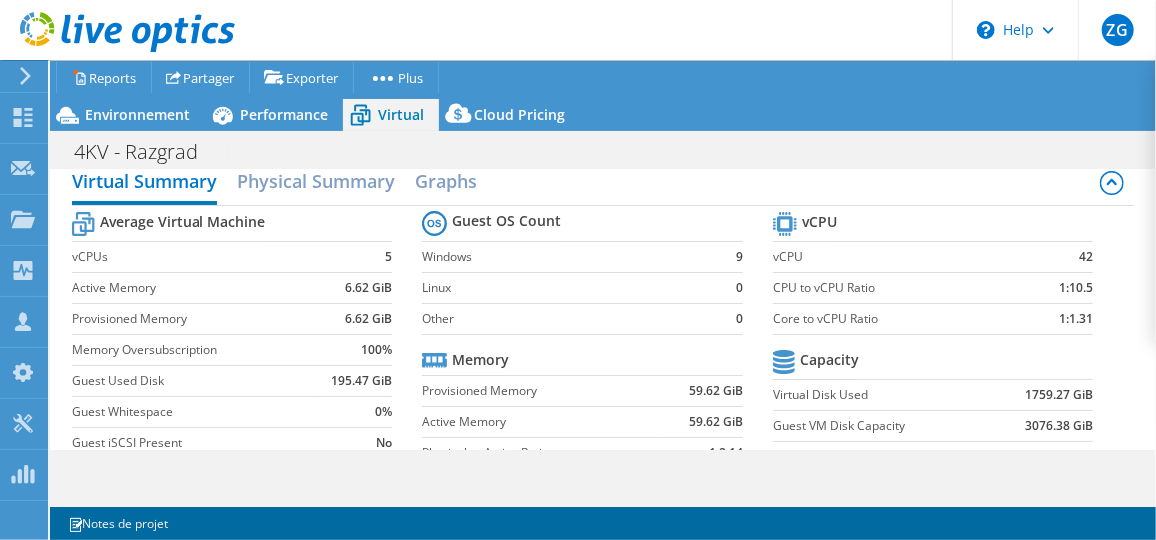 scroll, scrollTop: 0, scrollLeft: 0, axis: both 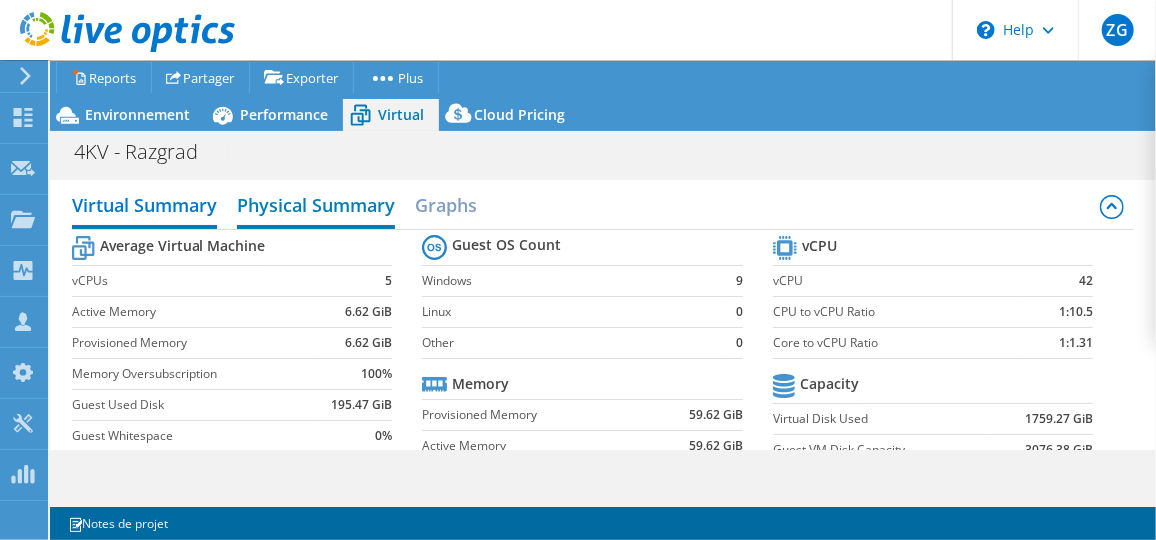 click on "Physical Summary" at bounding box center [316, 207] 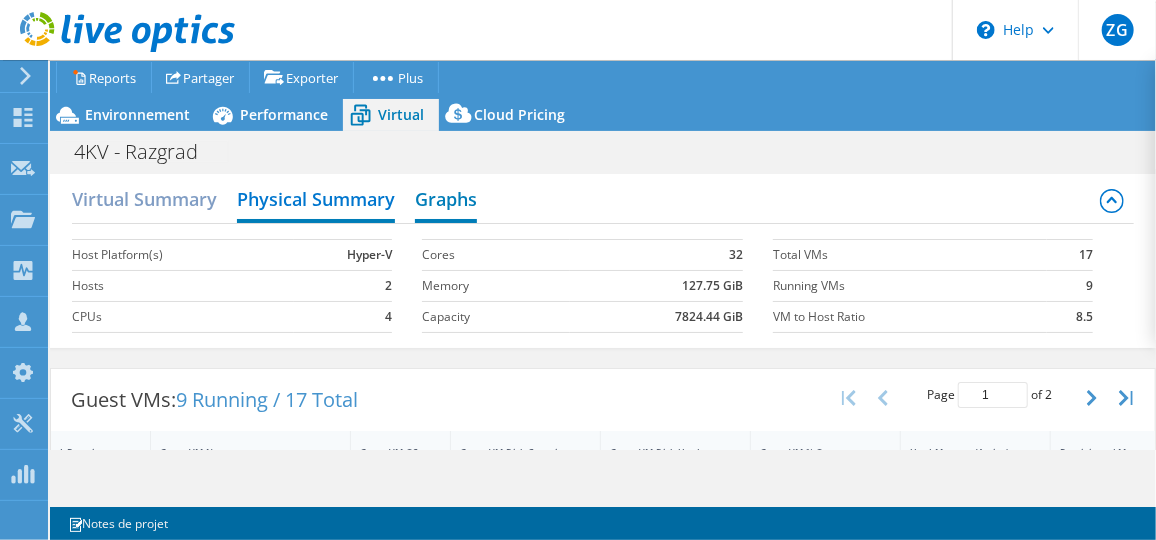 scroll, scrollTop: 0, scrollLeft: 0, axis: both 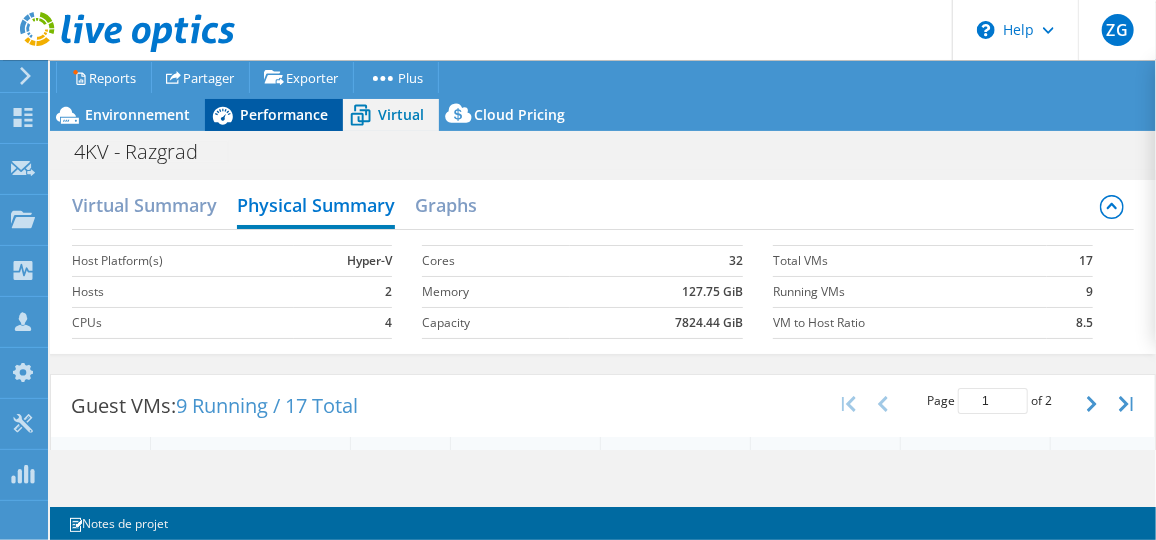 click on "Performance" at bounding box center (284, 114) 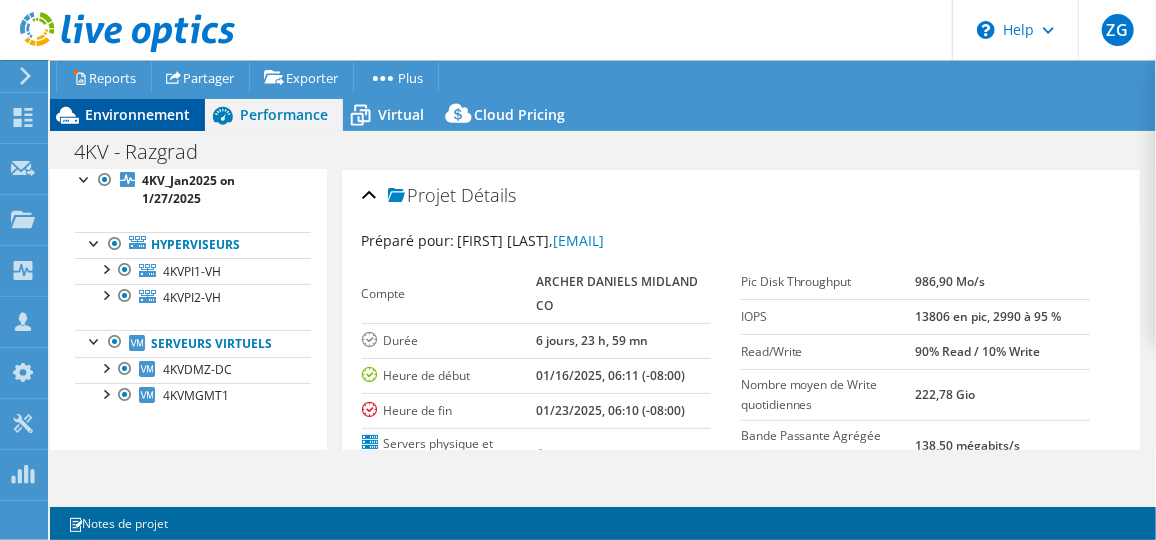 click on "Environnement" at bounding box center (137, 114) 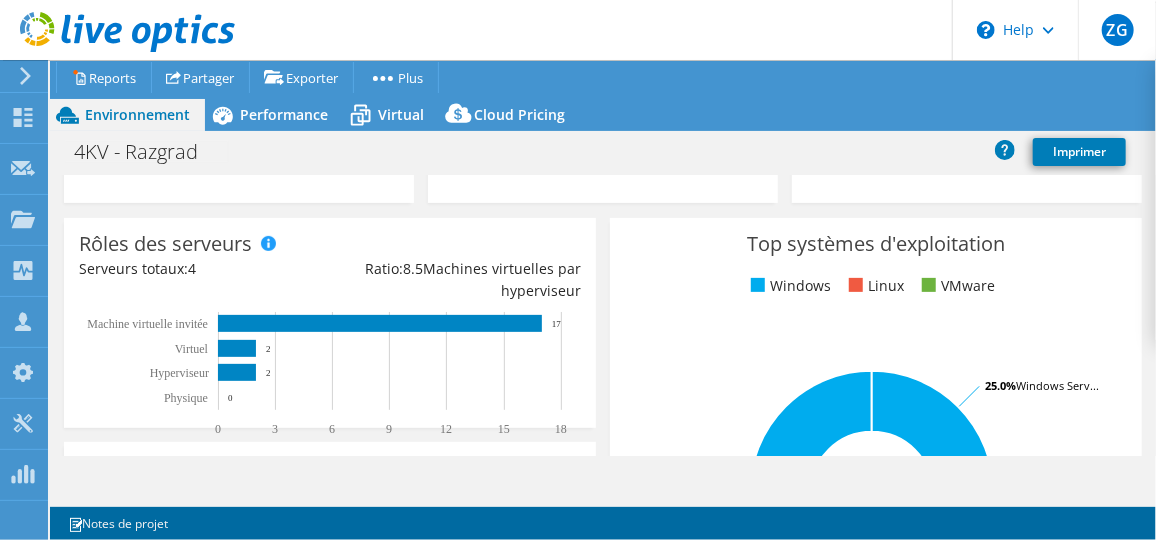 scroll, scrollTop: 272, scrollLeft: 0, axis: vertical 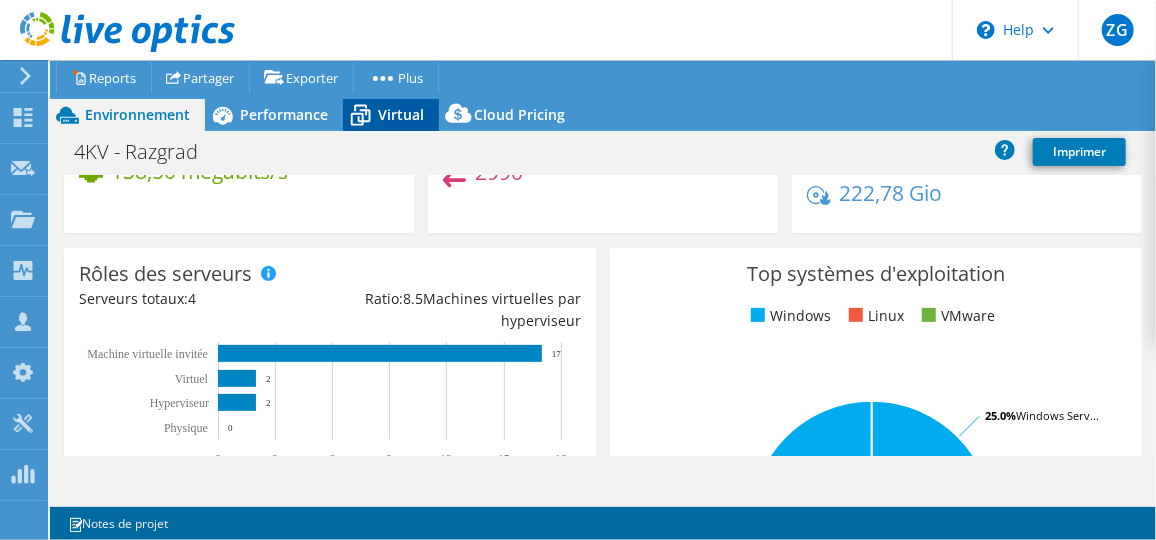 click on "Virtual" at bounding box center [401, 114] 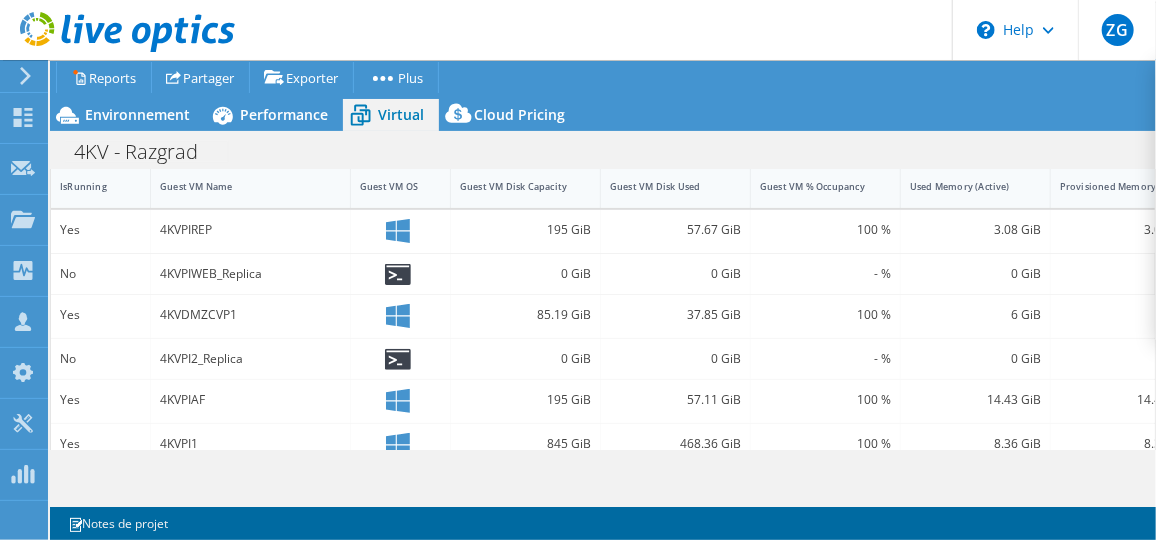 scroll, scrollTop: 0, scrollLeft: 0, axis: both 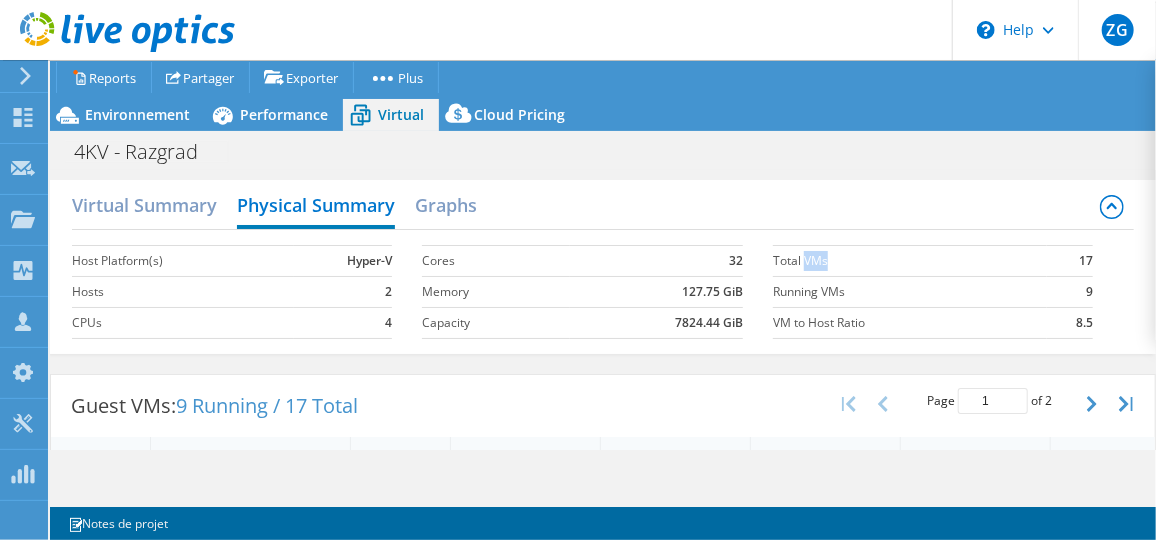 drag, startPoint x: 795, startPoint y: 264, endPoint x: 1031, endPoint y: 271, distance: 236.10379 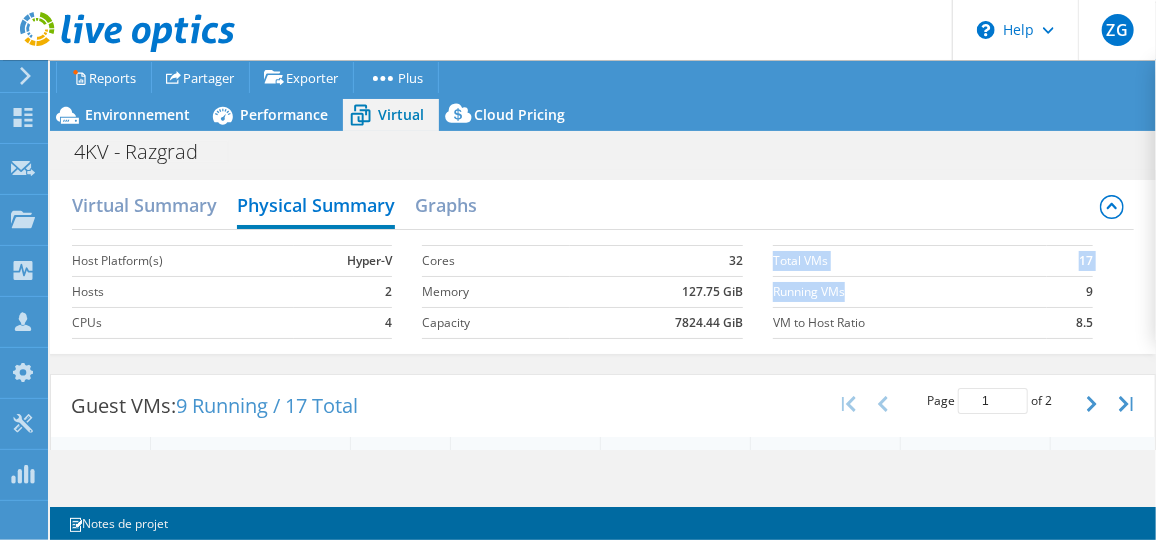drag, startPoint x: 1031, startPoint y: 271, endPoint x: 1085, endPoint y: 288, distance: 56.61272 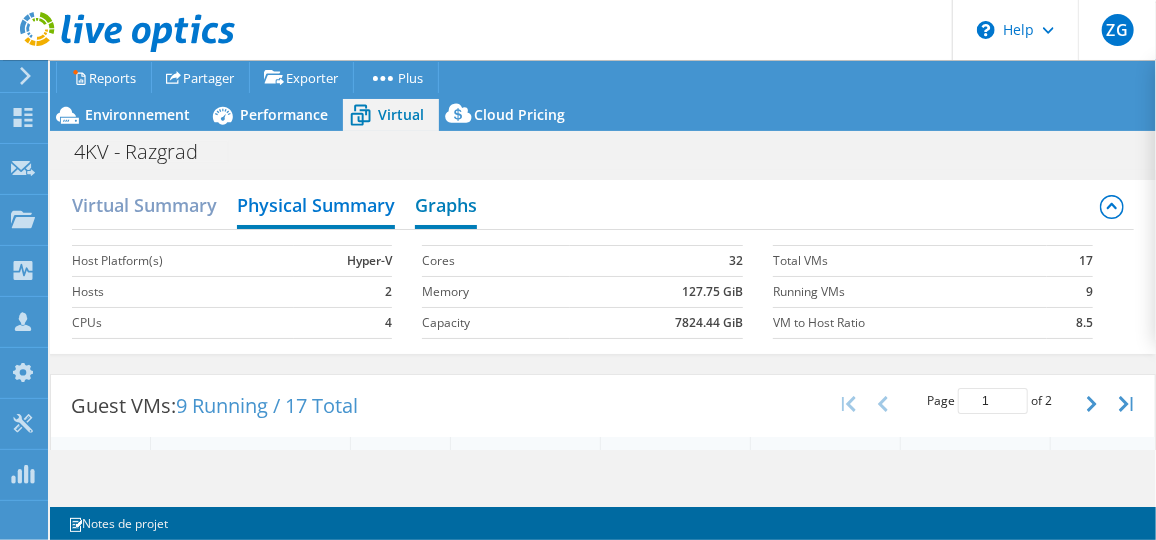 click on "Graphs" at bounding box center [446, 207] 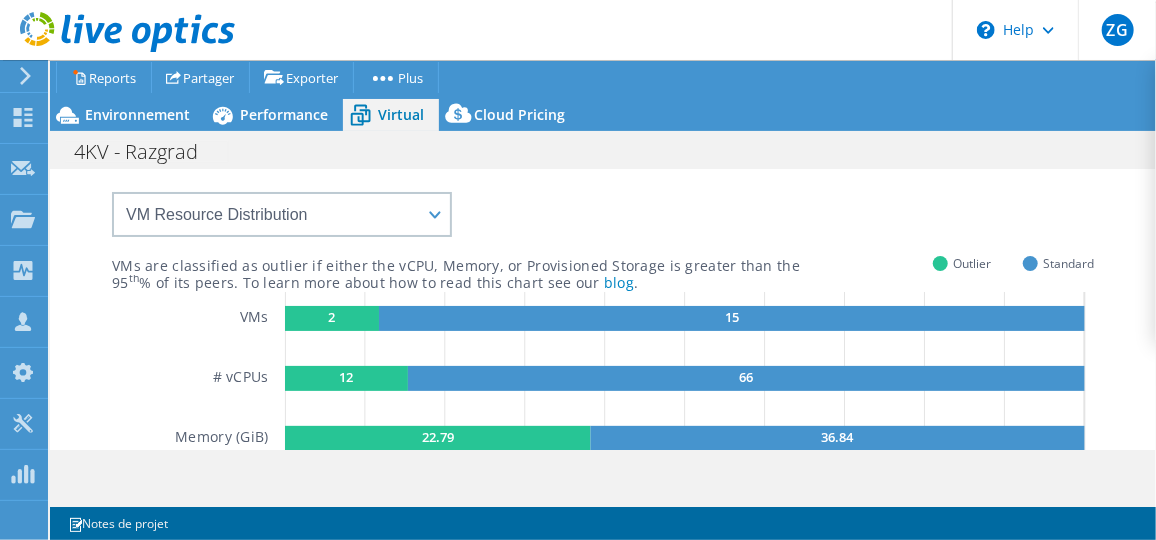 scroll, scrollTop: 90, scrollLeft: 0, axis: vertical 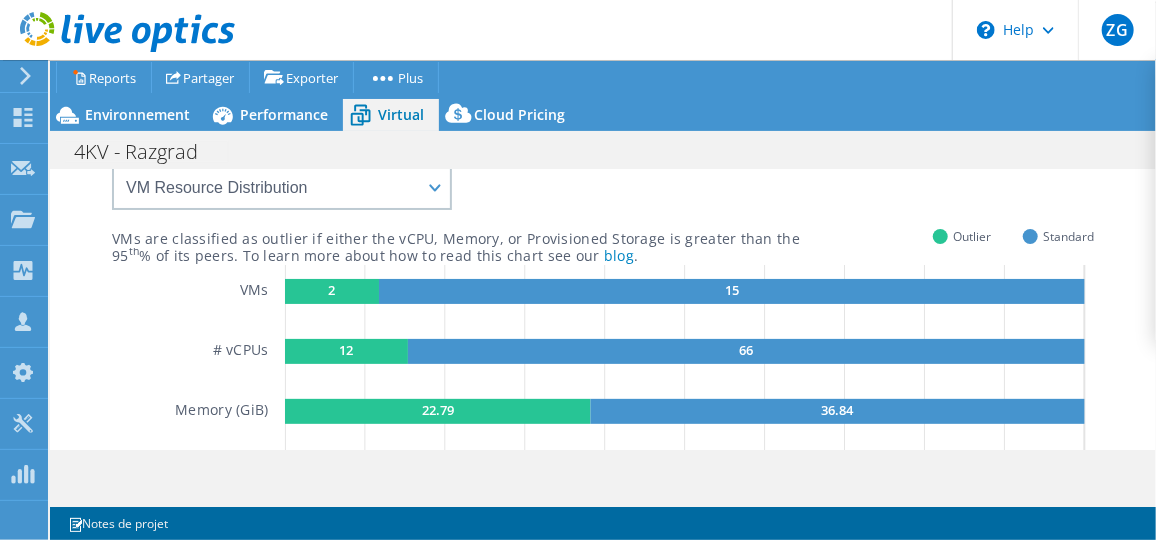 click 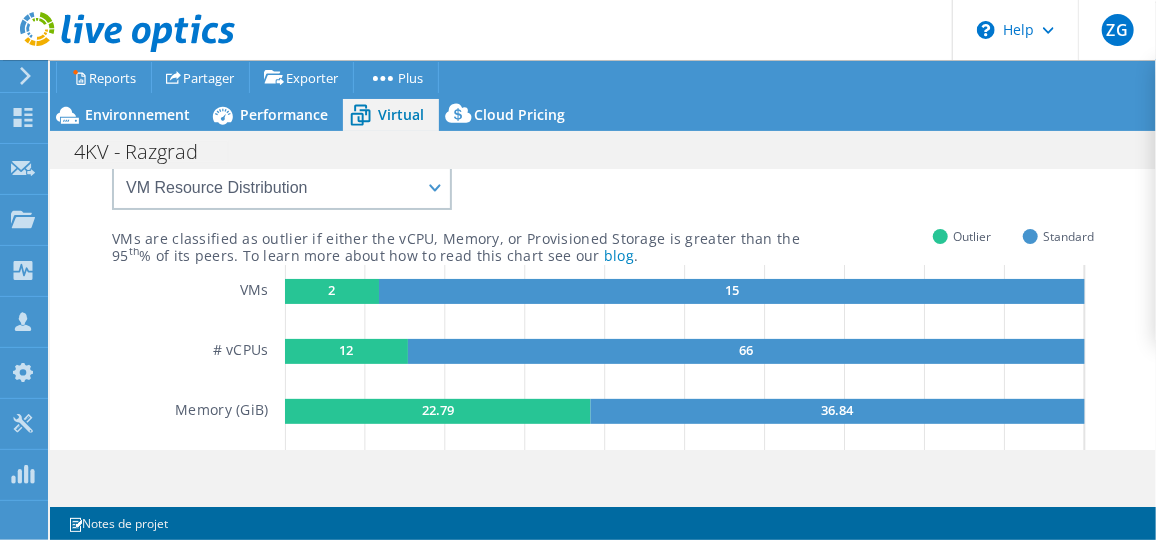 click 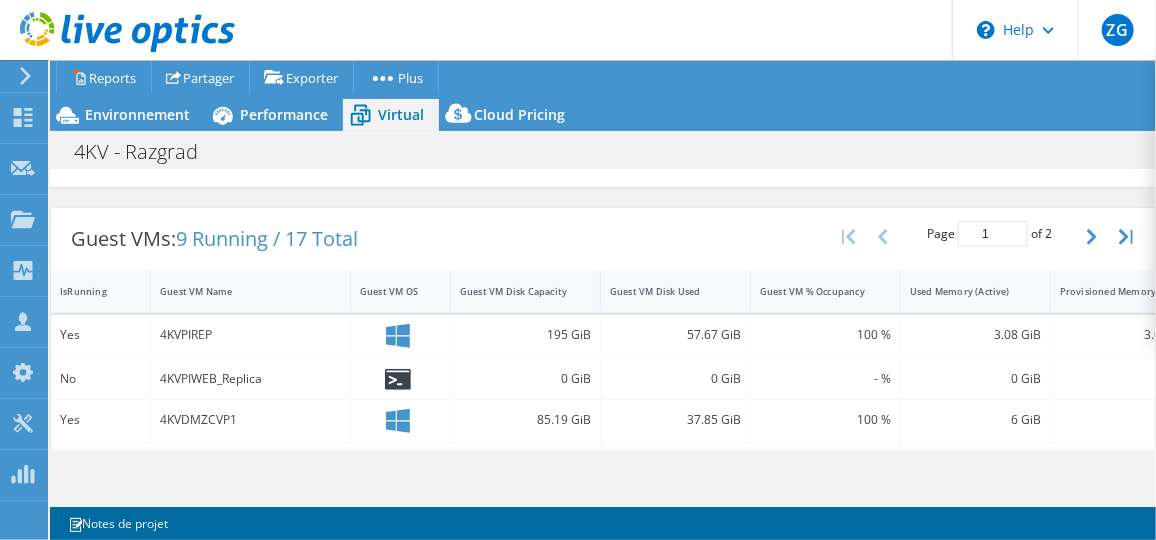 scroll, scrollTop: 545, scrollLeft: 0, axis: vertical 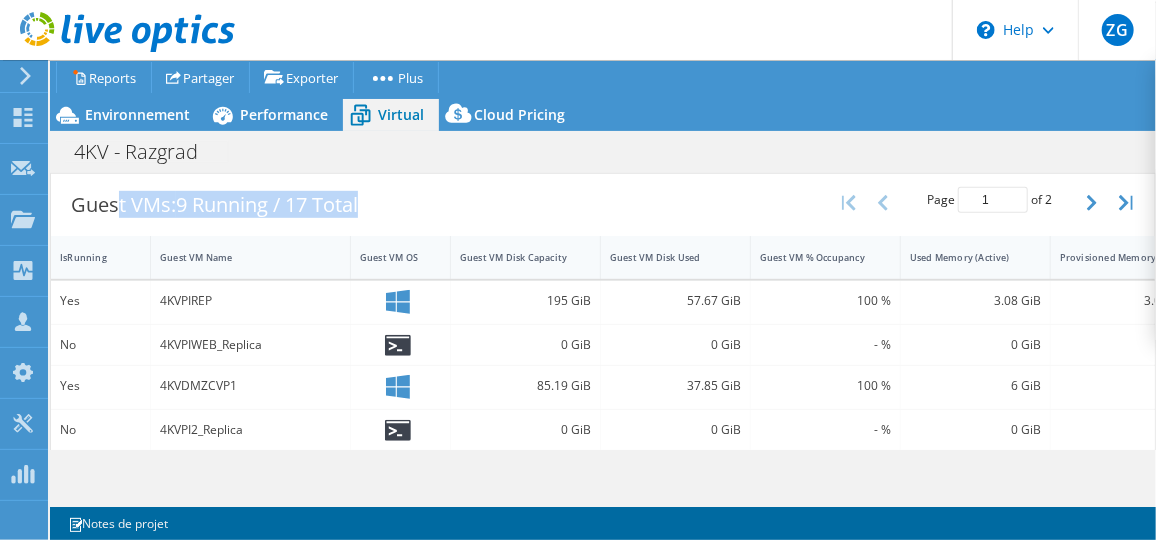 drag, startPoint x: 118, startPoint y: 198, endPoint x: 410, endPoint y: 206, distance: 292.10956 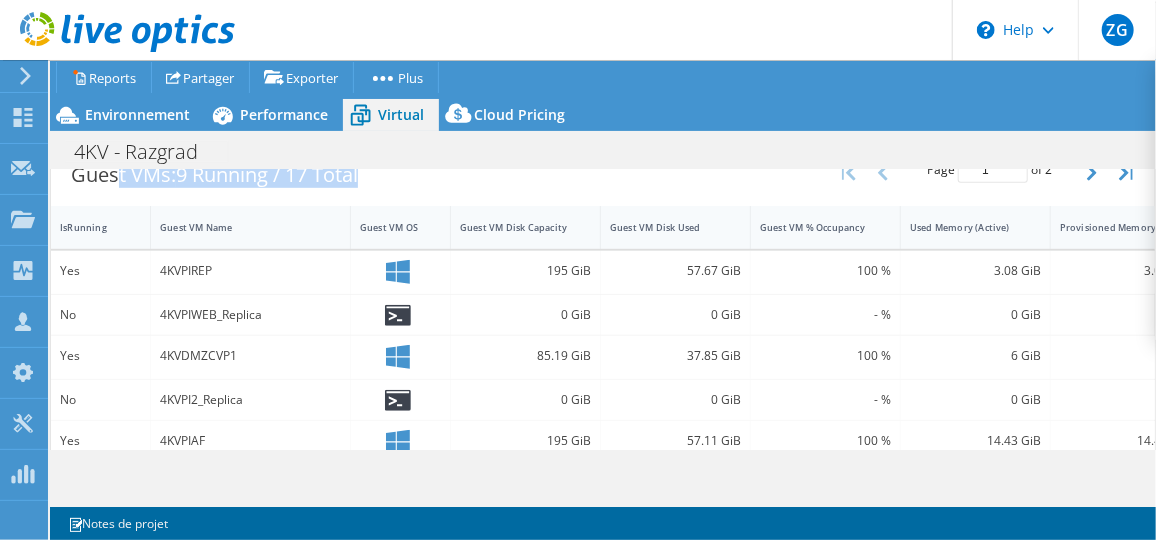 scroll, scrollTop: 484, scrollLeft: 0, axis: vertical 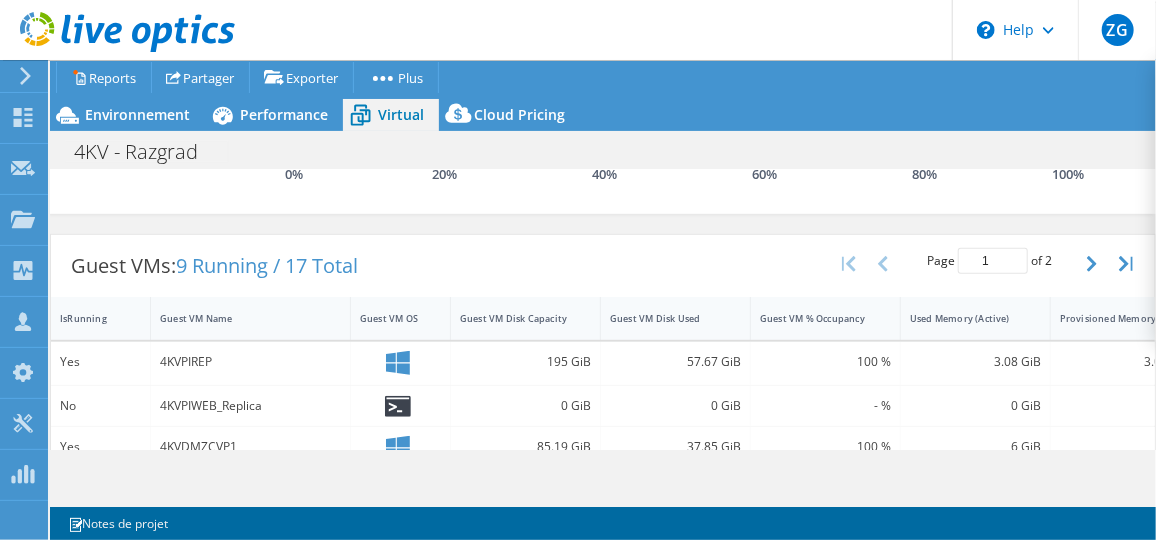 click on "Guest VMs:  9 Running / 17 Total Page   1   of   2 5 rows 10 rows 20 rows 25 rows 50 rows 100 rows" at bounding box center (603, 266) 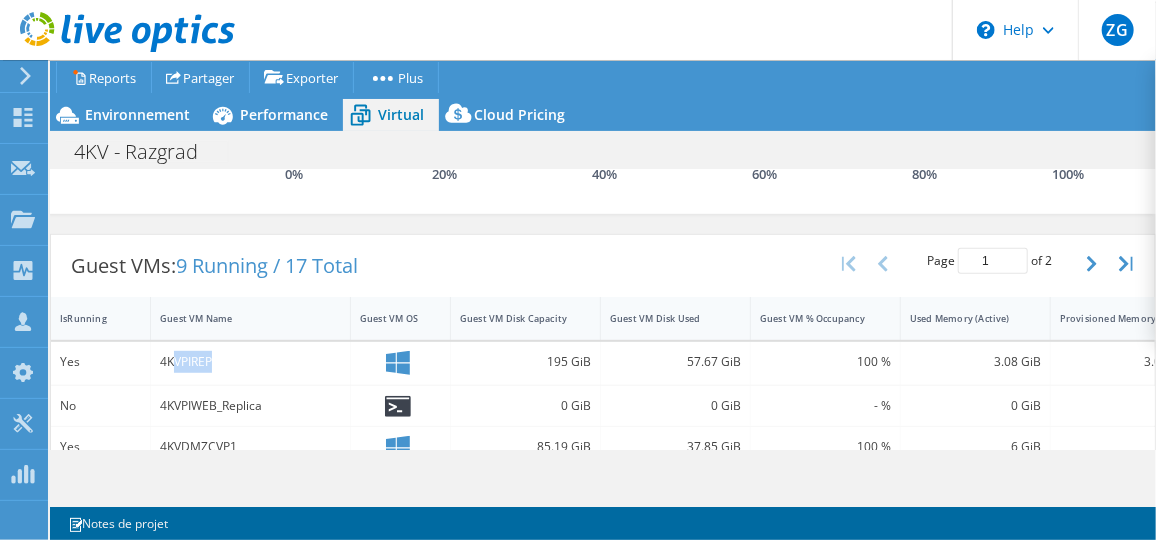 drag, startPoint x: 173, startPoint y: 359, endPoint x: 223, endPoint y: 359, distance: 50 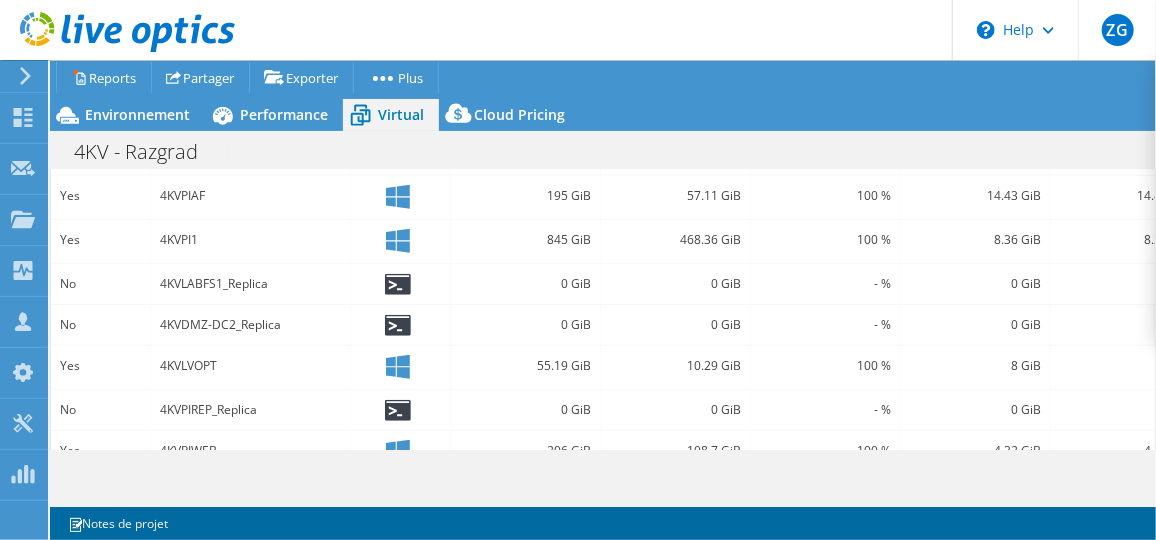 scroll, scrollTop: 847, scrollLeft: 0, axis: vertical 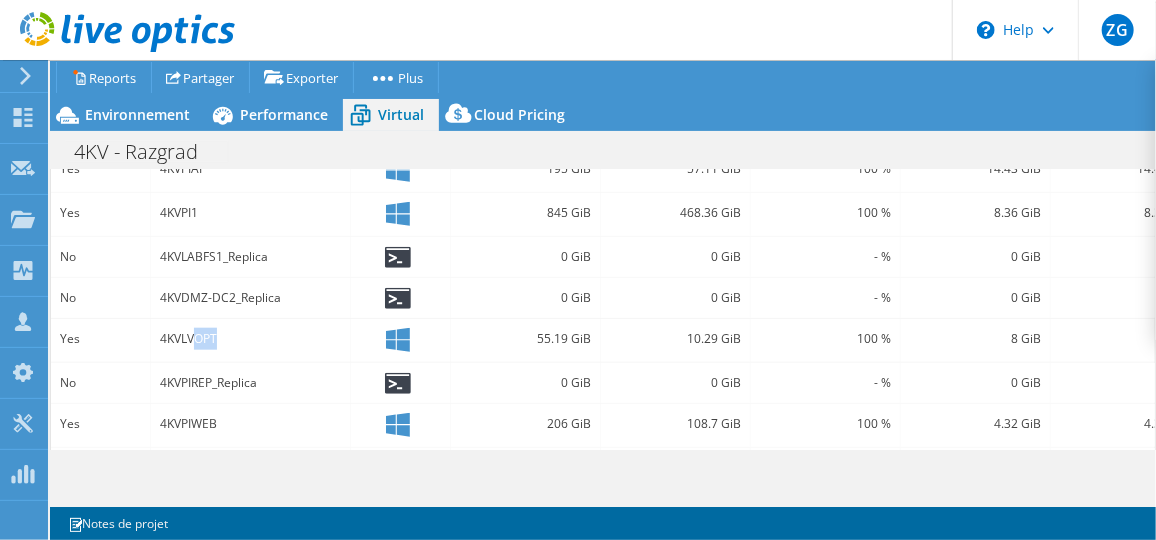 drag, startPoint x: 195, startPoint y: 337, endPoint x: 230, endPoint y: 336, distance: 35.014282 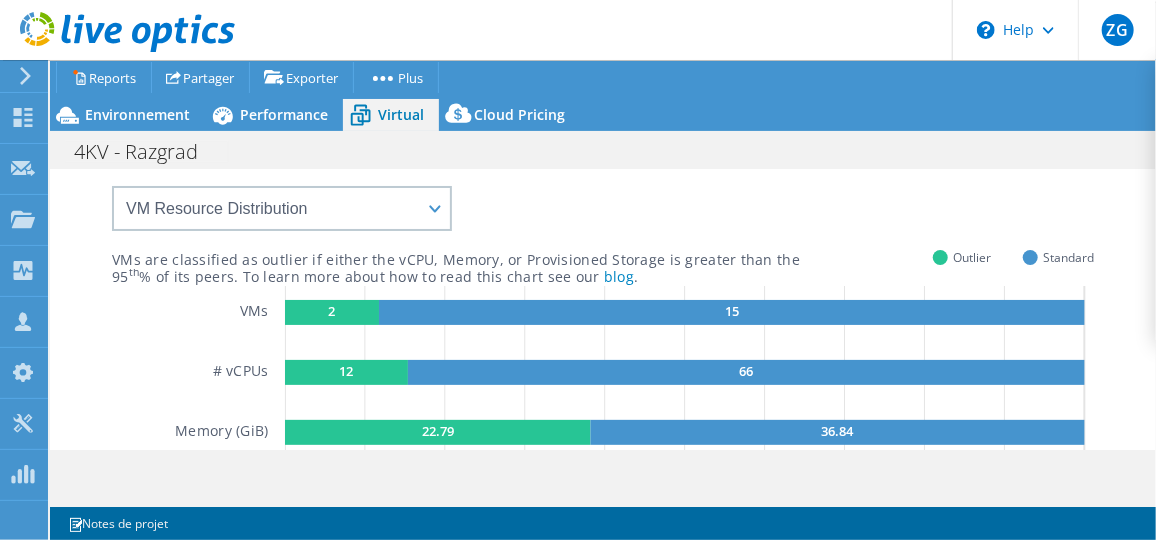 scroll, scrollTop: 0, scrollLeft: 0, axis: both 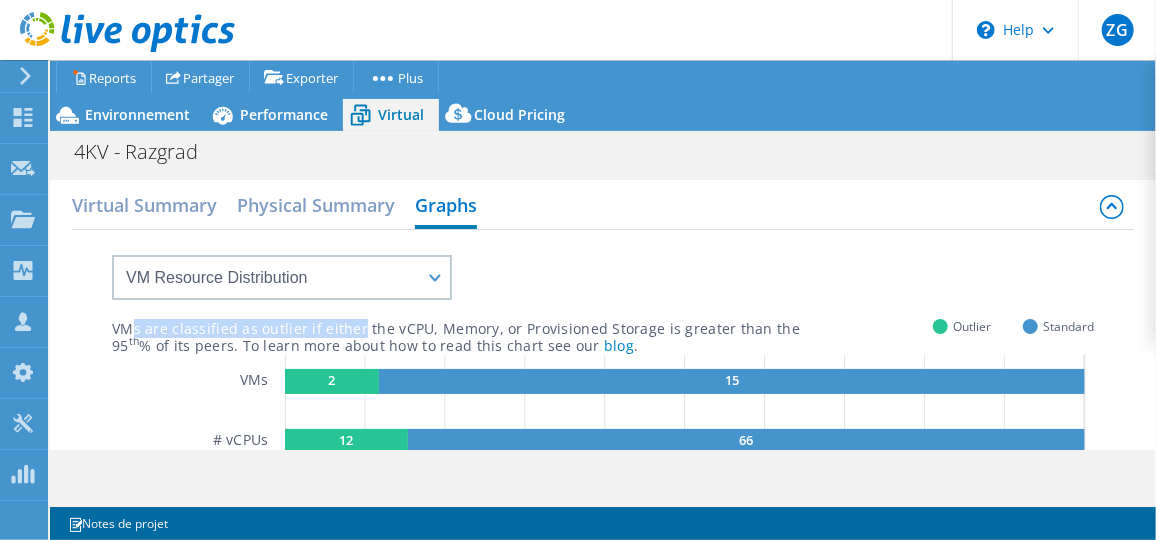 drag, startPoint x: 136, startPoint y: 324, endPoint x: 356, endPoint y: 324, distance: 220 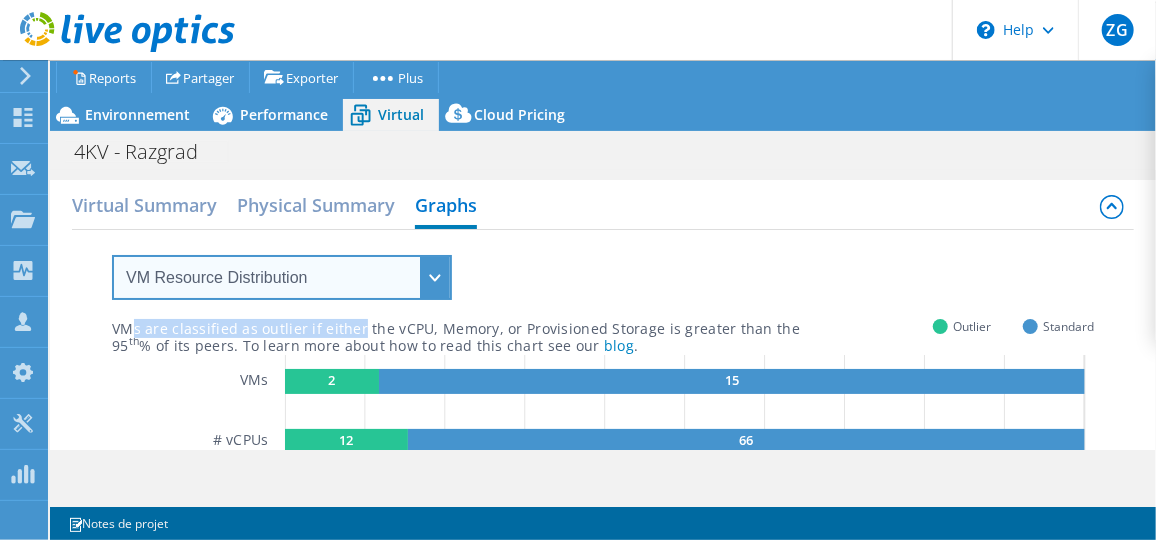 drag, startPoint x: 356, startPoint y: 324, endPoint x: 322, endPoint y: 281, distance: 54.81788 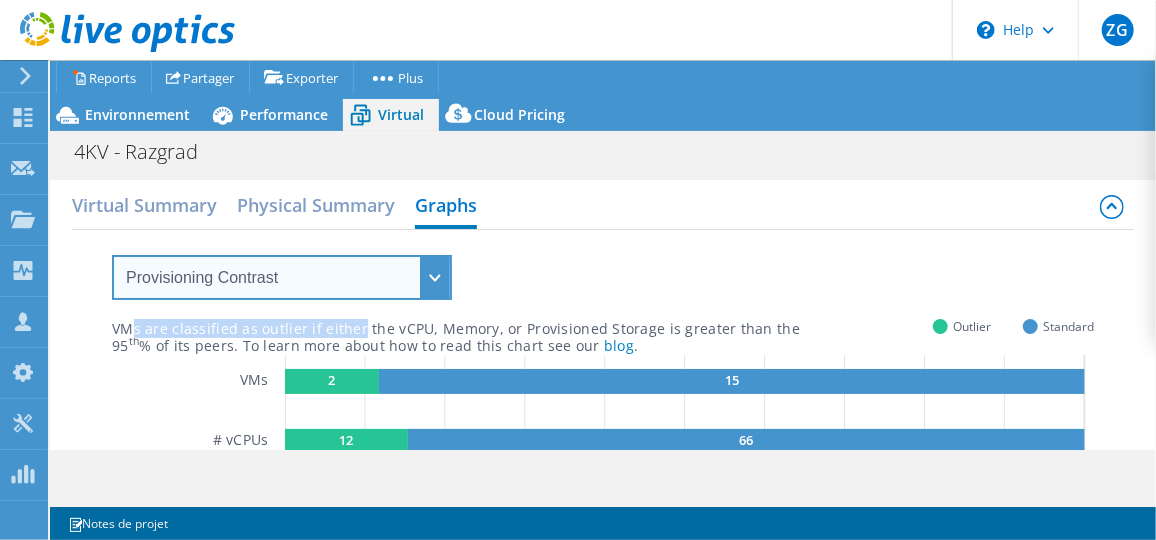 click on "VM Resource Distribution Provisioning Contrast Over Provisioning" at bounding box center (282, 277) 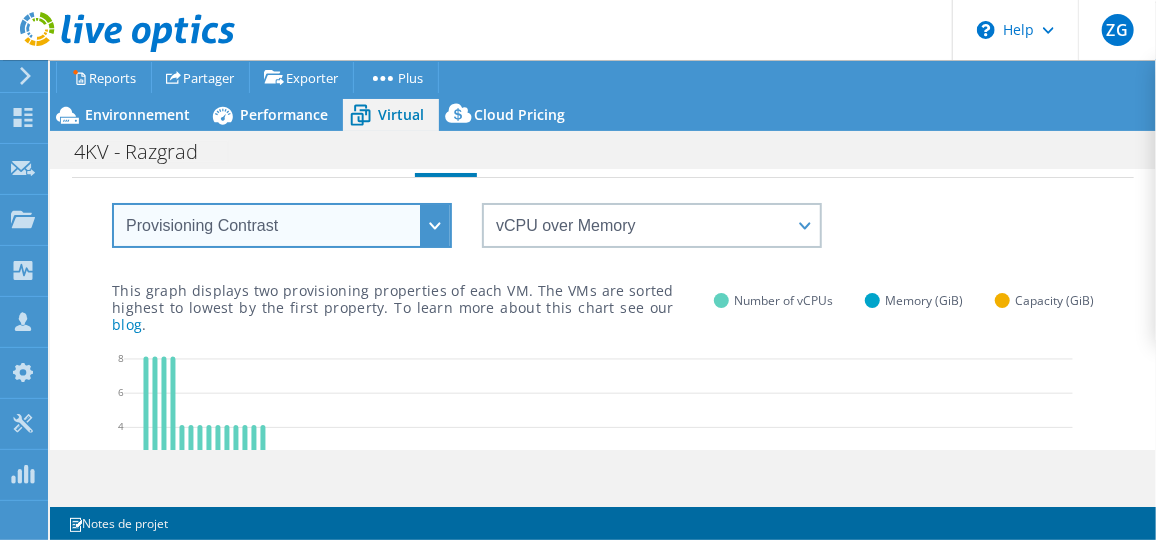 scroll, scrollTop: 0, scrollLeft: 0, axis: both 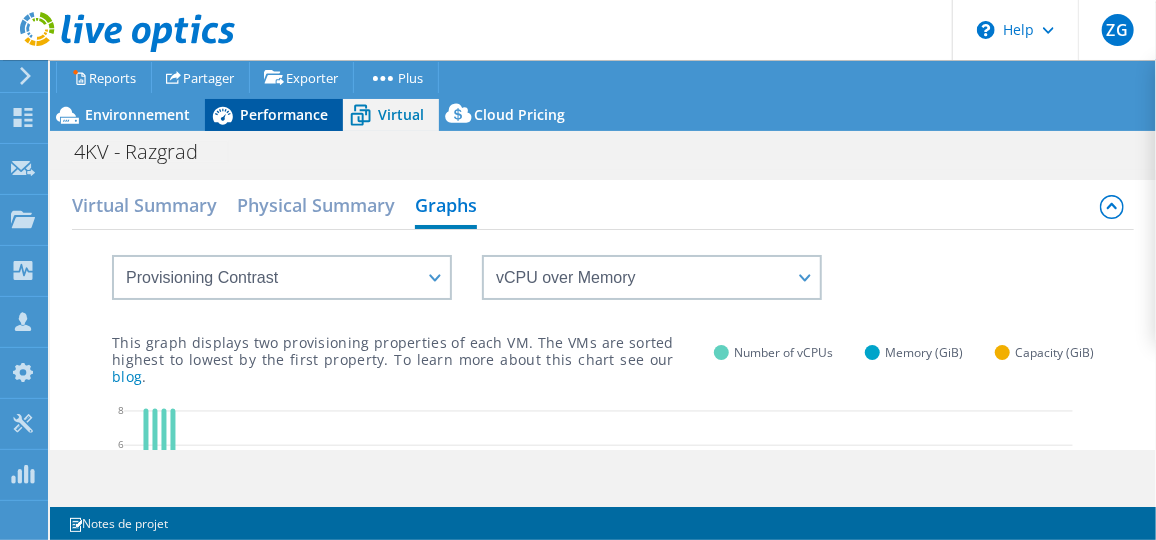 click on "Performance" at bounding box center (284, 114) 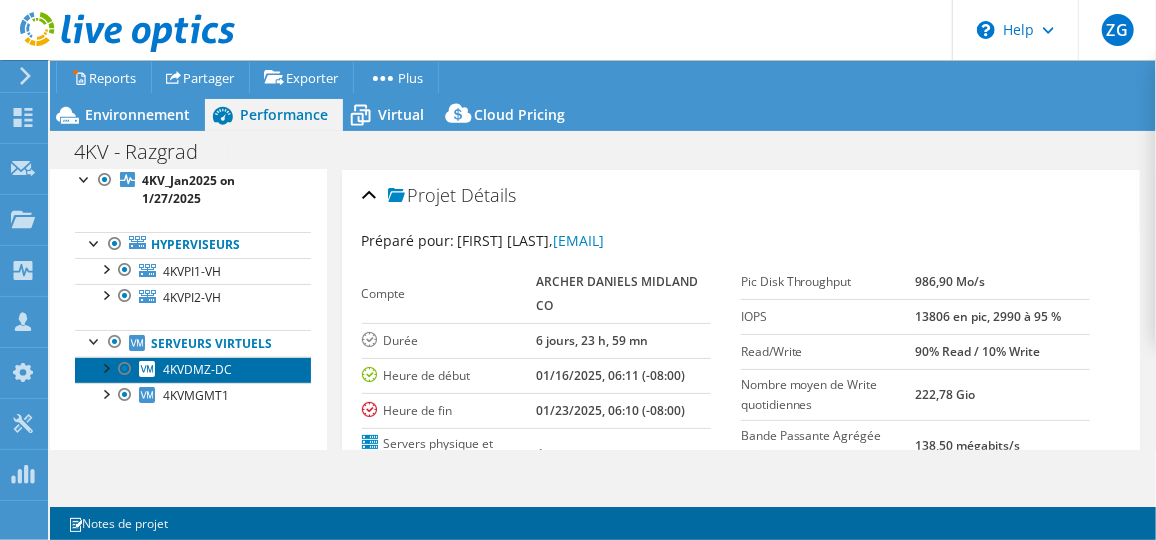 click on "4KVDMZ-DC" at bounding box center [197, 369] 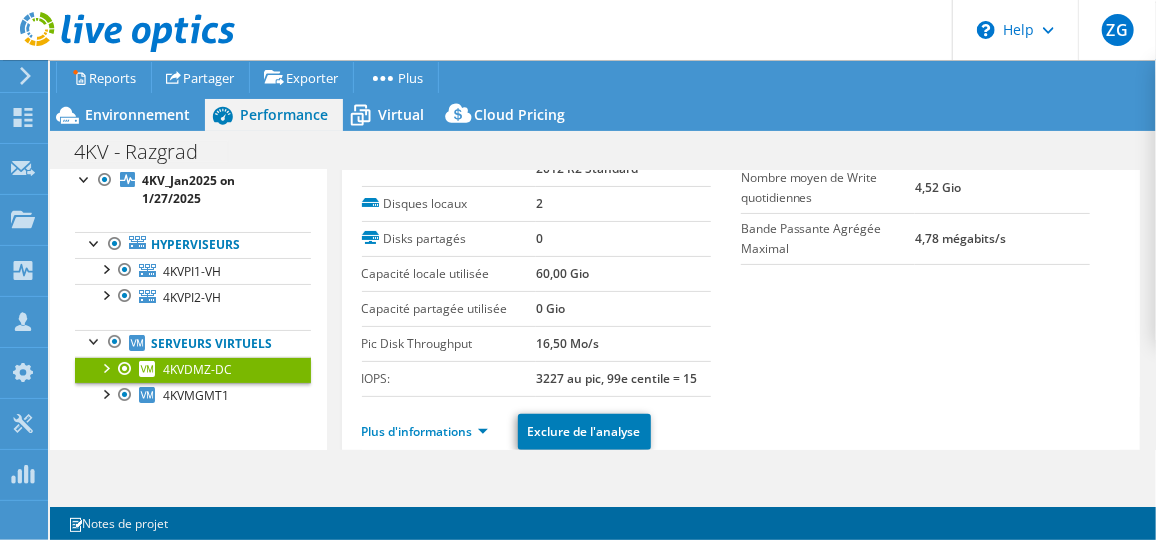 scroll, scrollTop: 0, scrollLeft: 0, axis: both 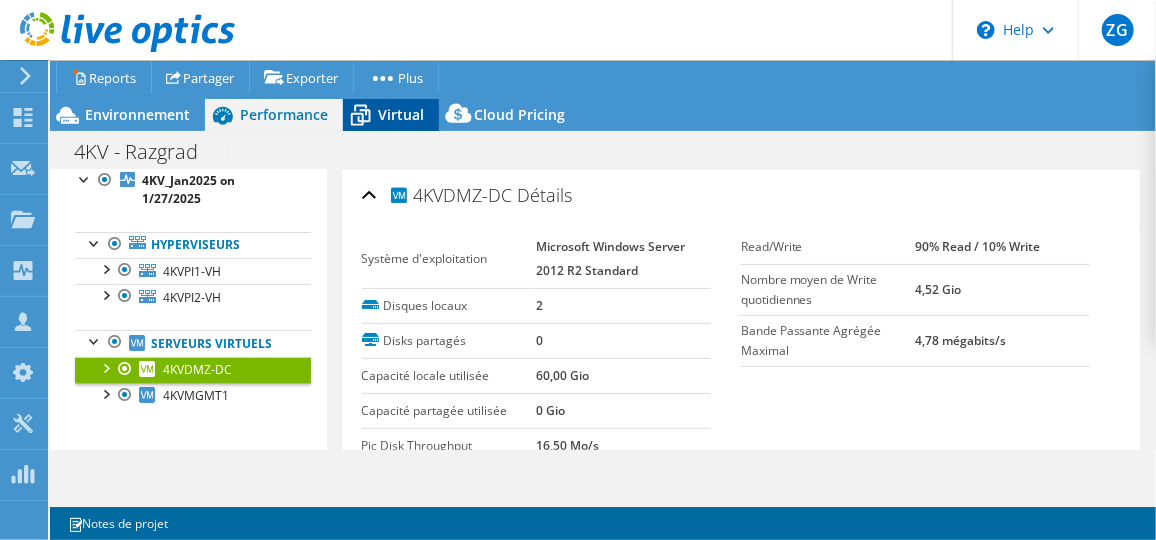 click on "Virtual" at bounding box center (401, 114) 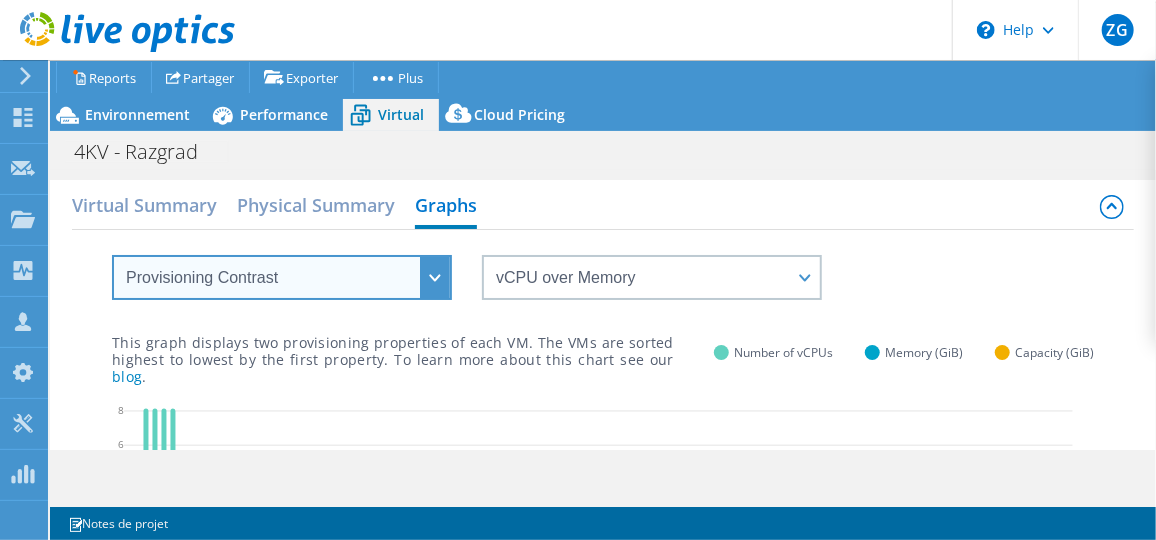 click on "VM Resource Distribution Provisioning Contrast Over Provisioning" at bounding box center (282, 277) 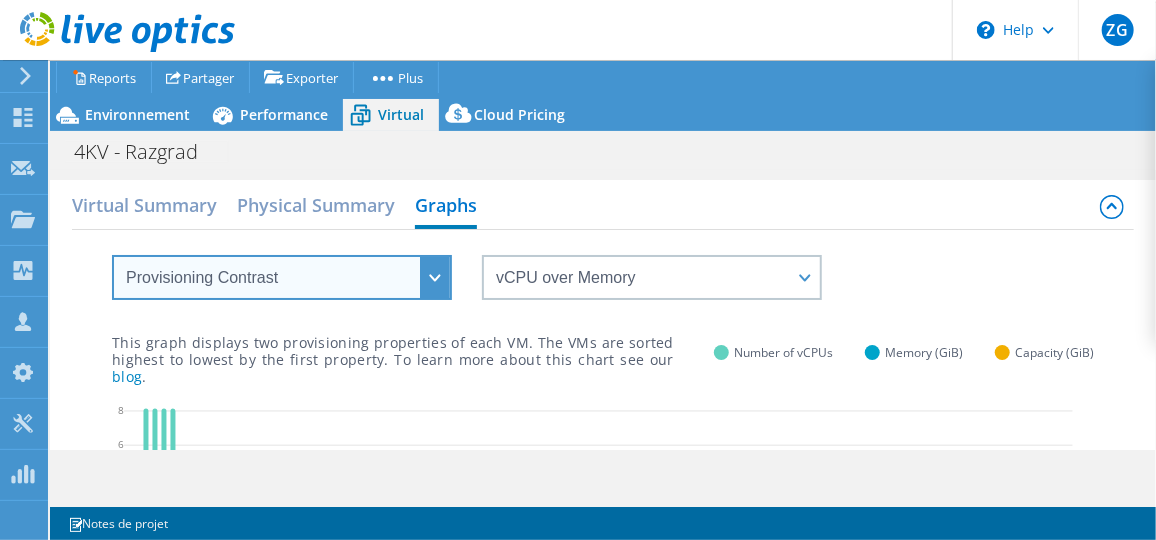 select on "VM Resource Distribution" 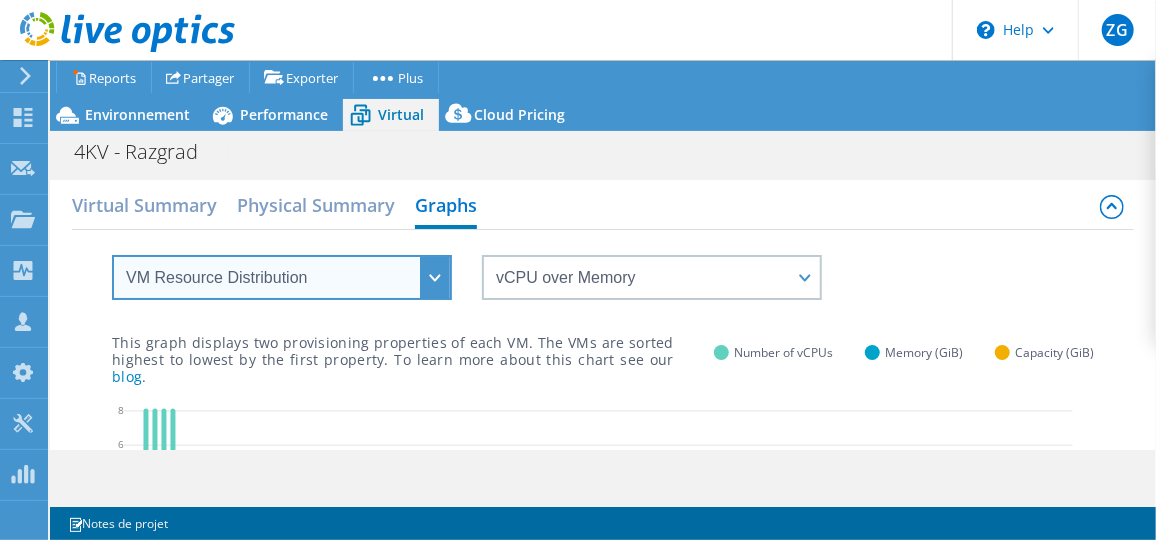 click on "VM Resource Distribution Provisioning Contrast Over Provisioning" at bounding box center [282, 277] 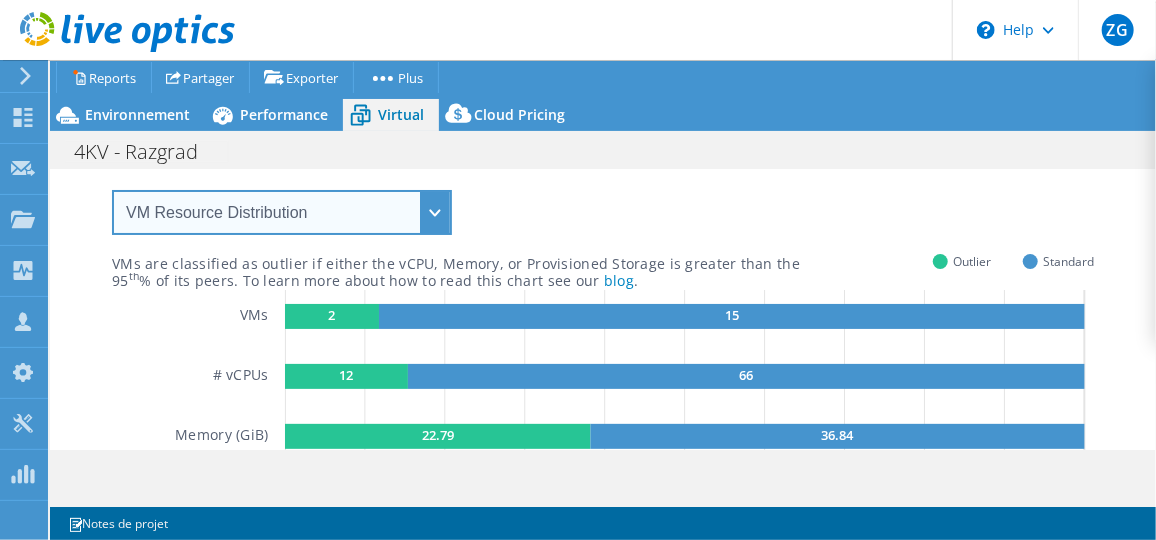 scroll, scrollTop: 0, scrollLeft: 0, axis: both 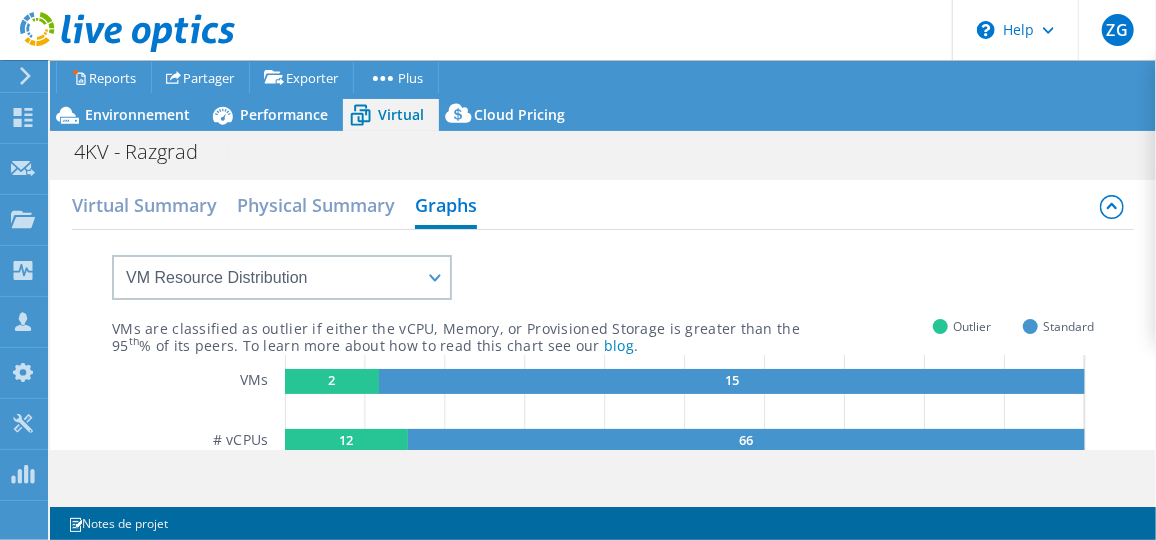 click on "VMs are classified as outlier if either the vCPU, Memory, or Provisioned Storage is greater than the 95 th % of its peers. To learn more about how to read this chart see our   blog . Outlier Standard VMs # vCPUs Memory (GiB) Used Storage (TiB) Allocated Storage (TiB) 2 15 12 66 22.79 36.84 0.51 1.2 1.02 1.99 0 % 20 % 40 % 60 % 80 % 100 % GaugeChartPercentageAxisTexta" at bounding box center [603, 451] 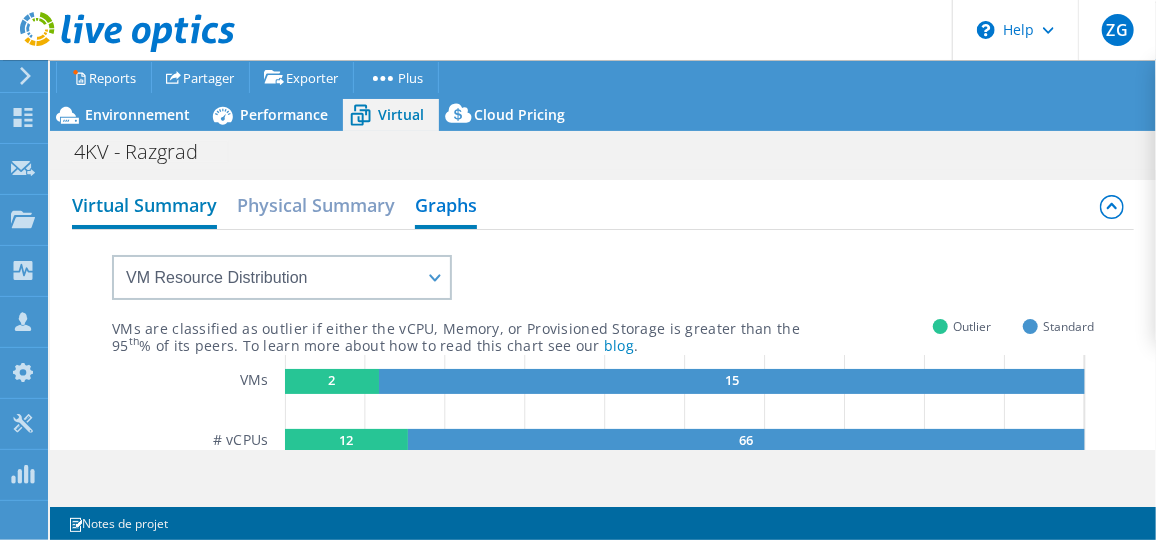click on "Virtual Summary" at bounding box center (144, 207) 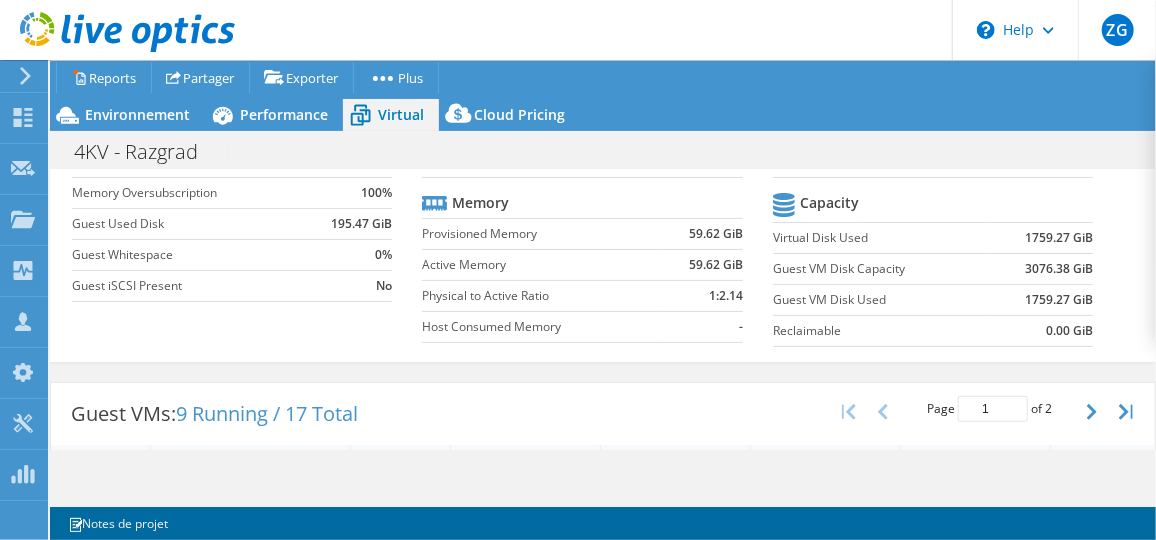 scroll, scrollTop: 363, scrollLeft: 0, axis: vertical 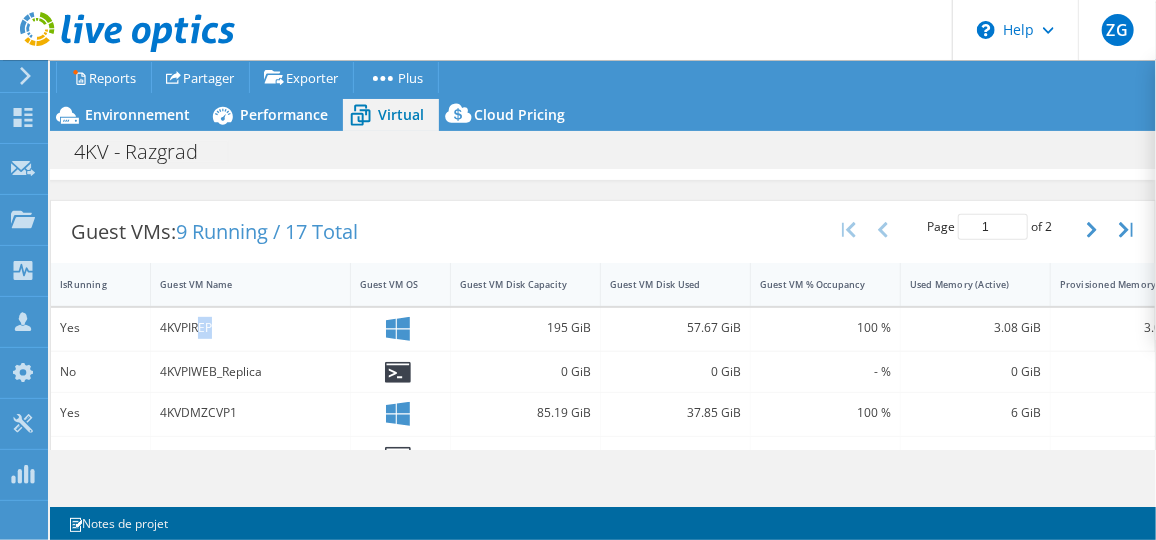 drag, startPoint x: 197, startPoint y: 318, endPoint x: 217, endPoint y: 319, distance: 20.024984 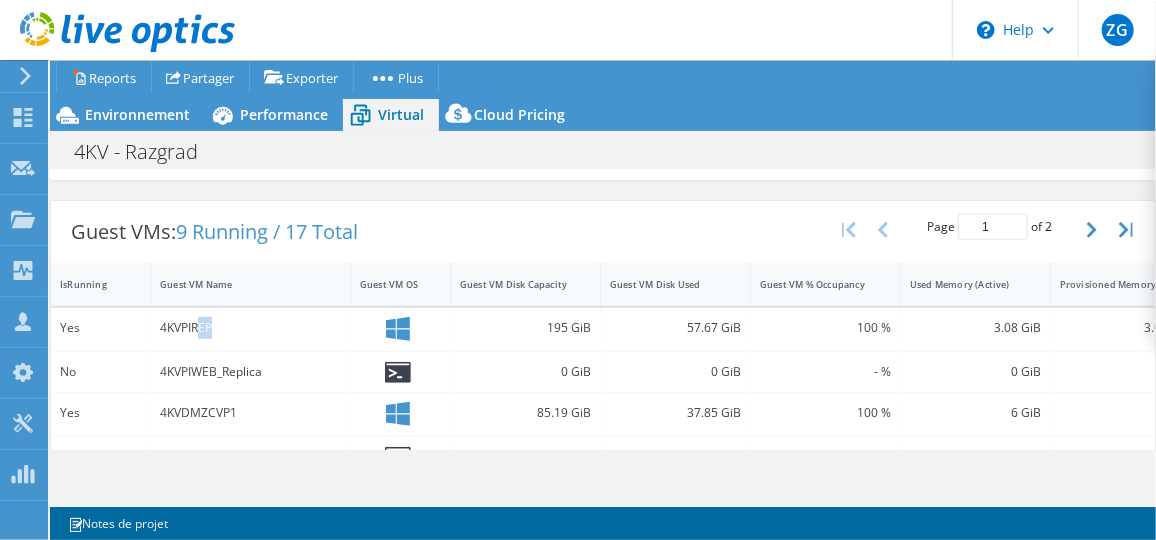 scroll, scrollTop: 0, scrollLeft: 0, axis: both 